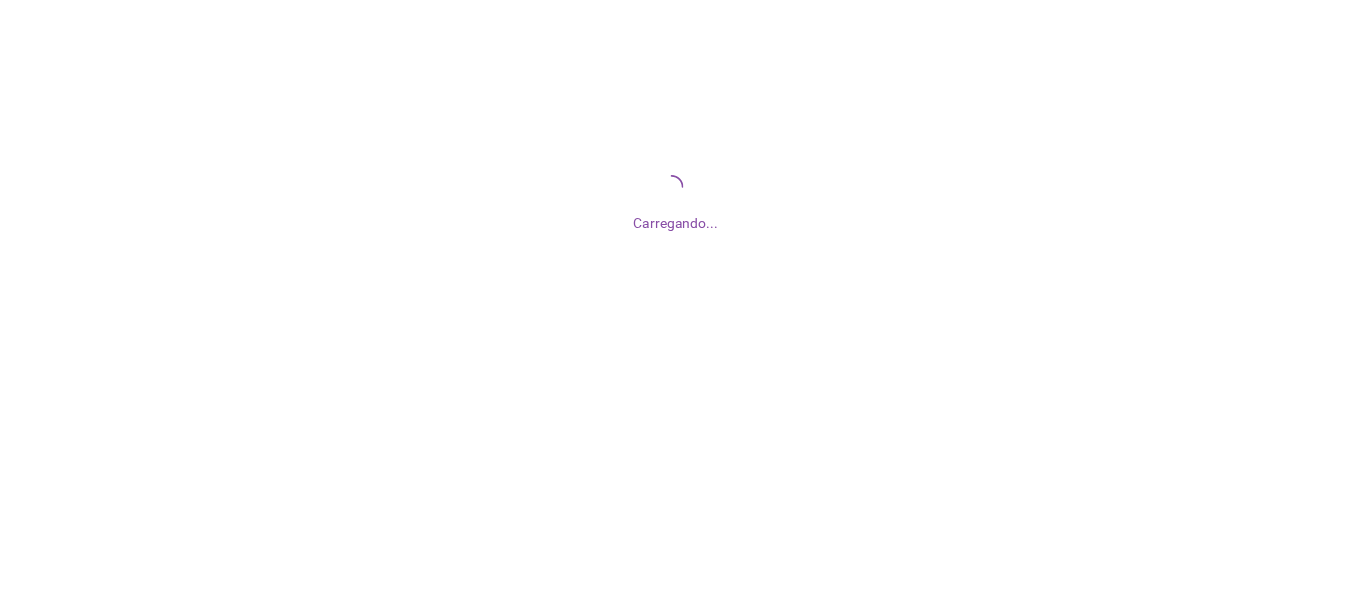 scroll, scrollTop: 0, scrollLeft: 0, axis: both 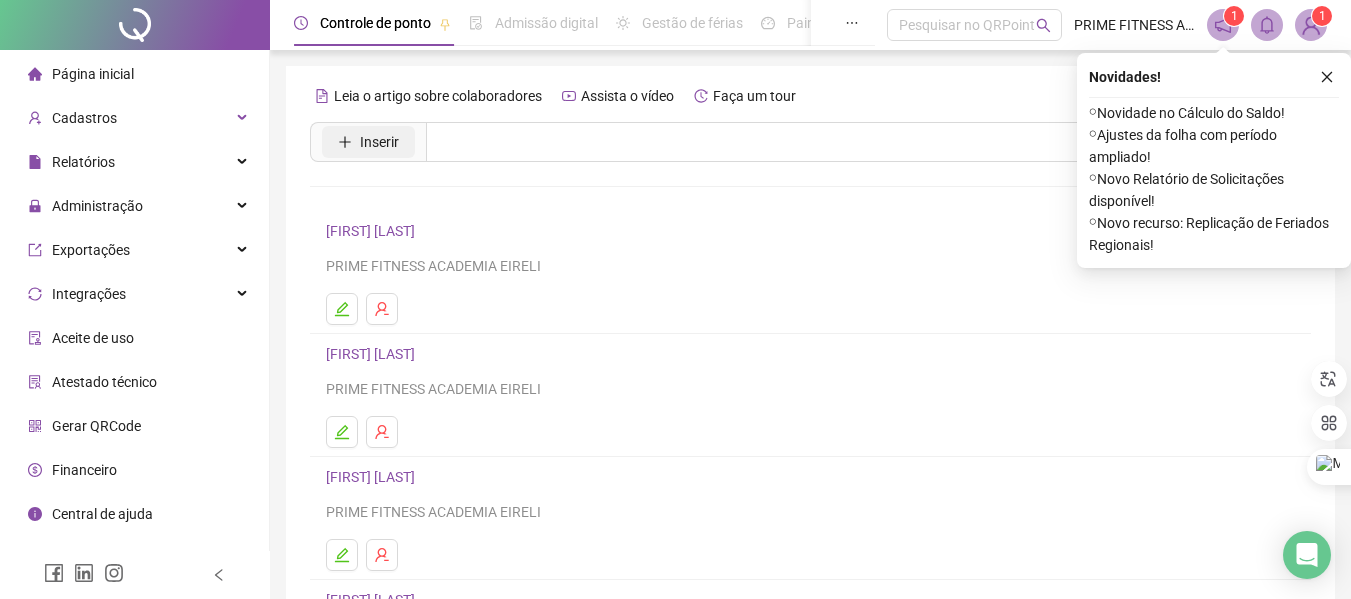 click on "Inserir" at bounding box center (379, 142) 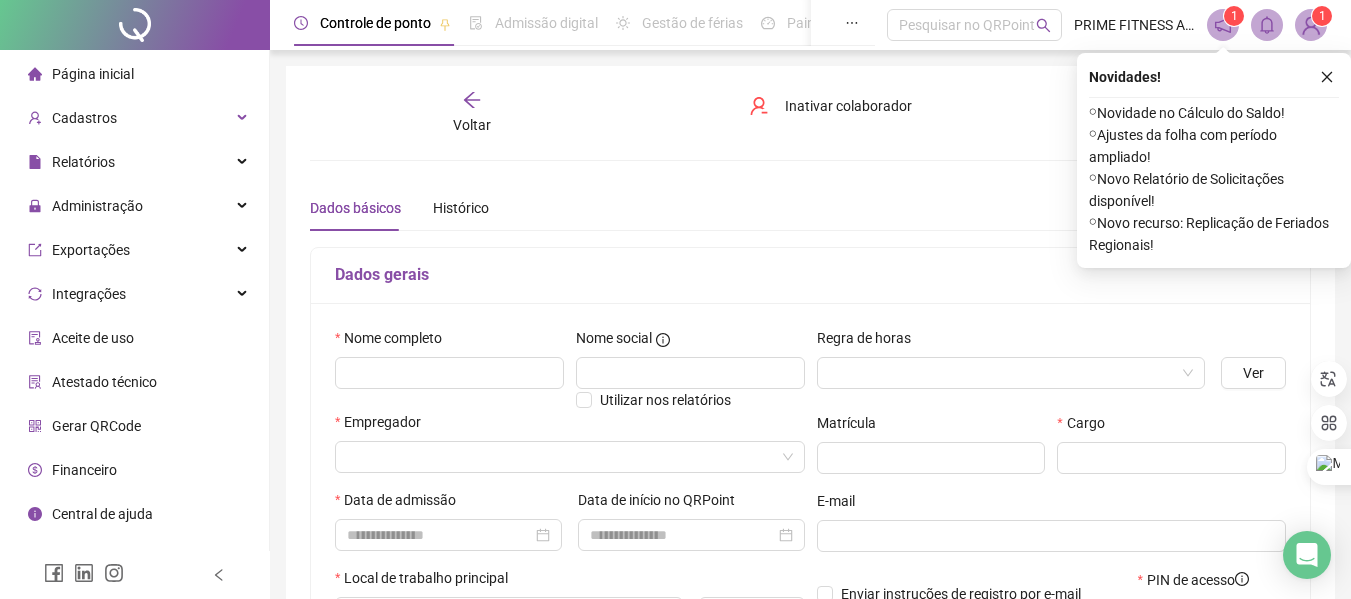 type on "*****" 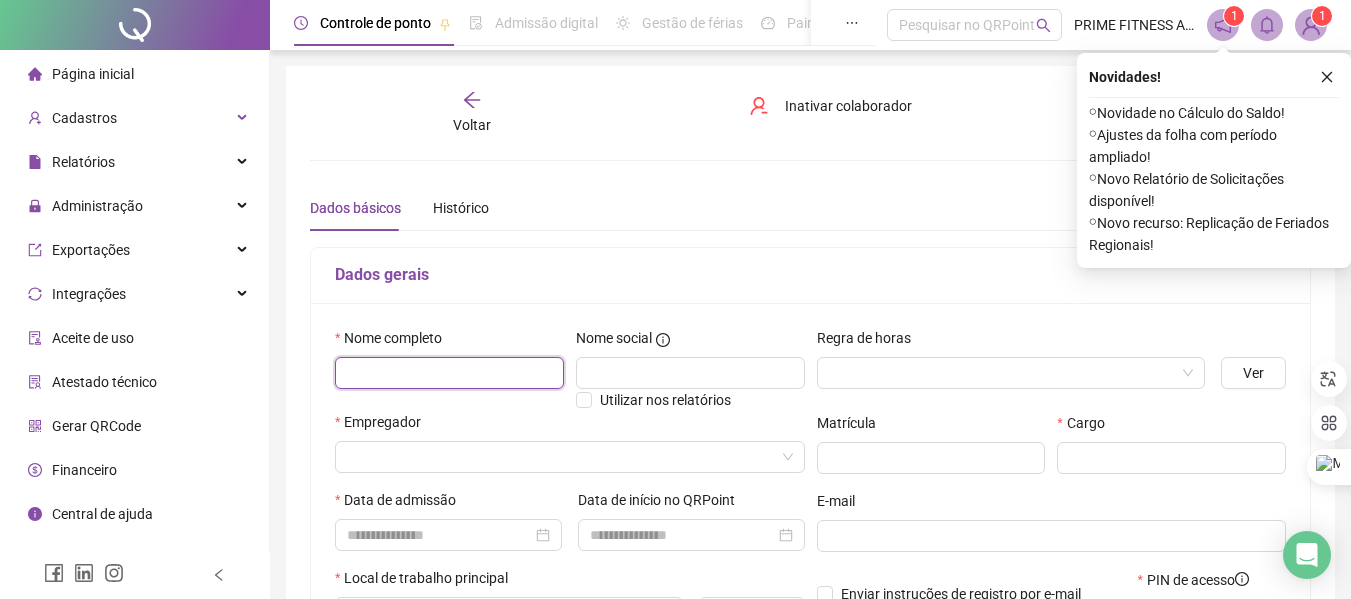 click at bounding box center [449, 373] 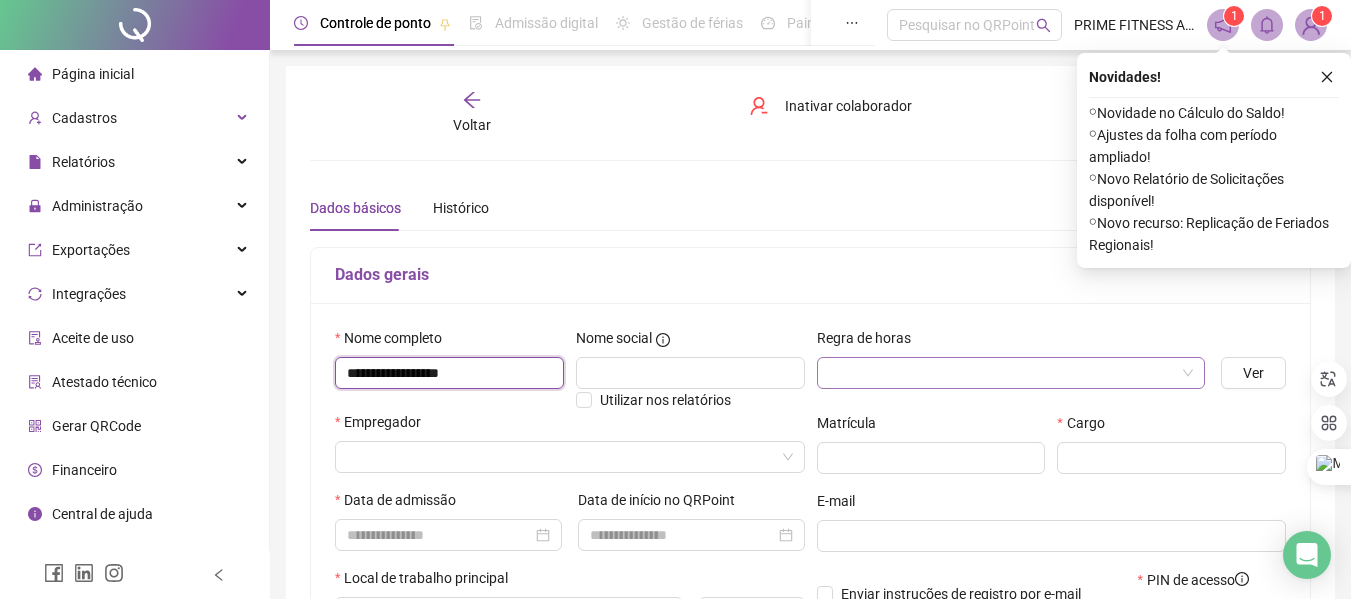 type on "**********" 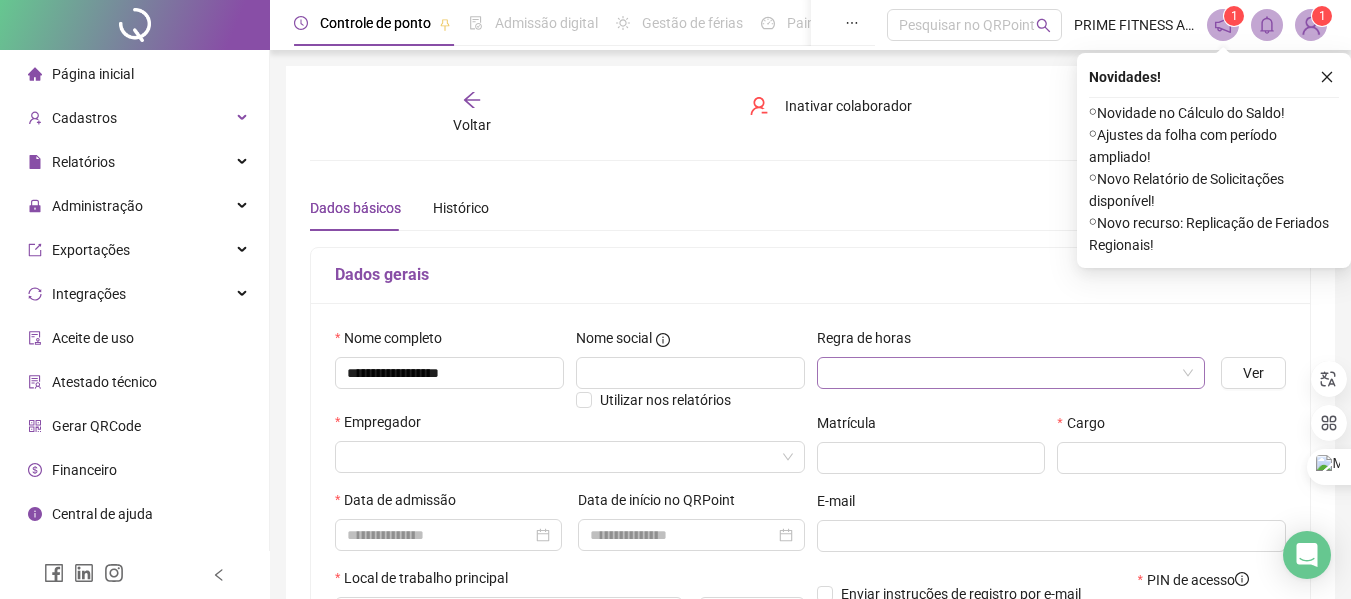 click at bounding box center (1005, 373) 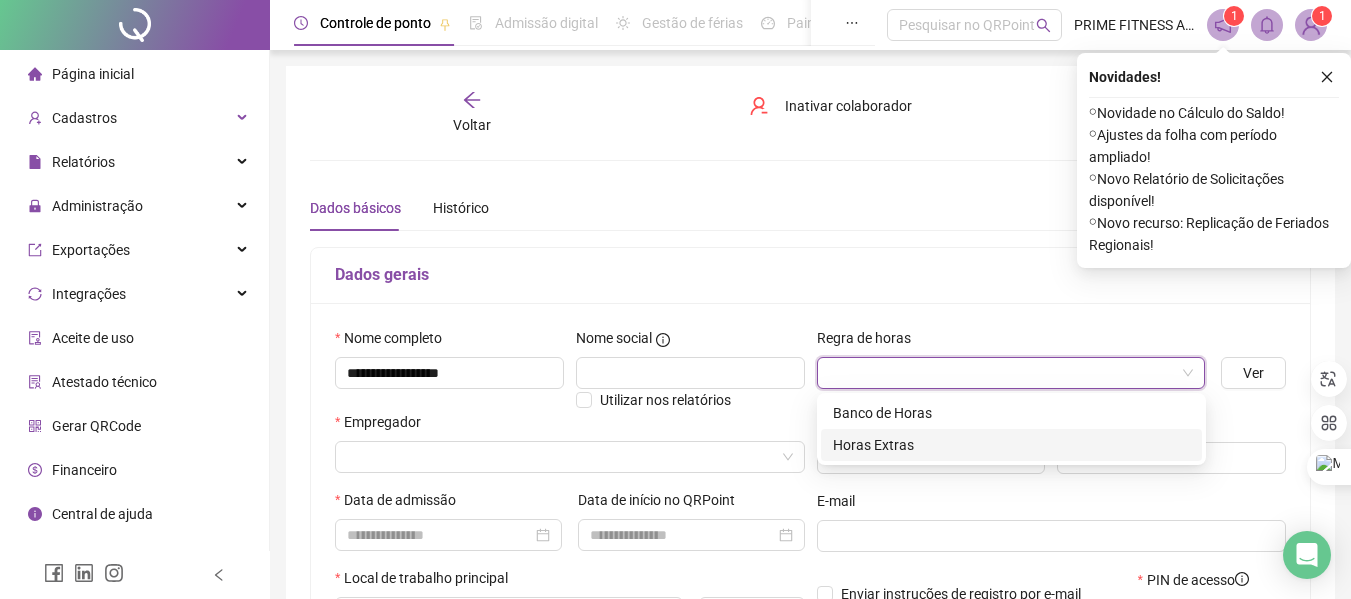 click on "Horas Extras" at bounding box center (1011, 445) 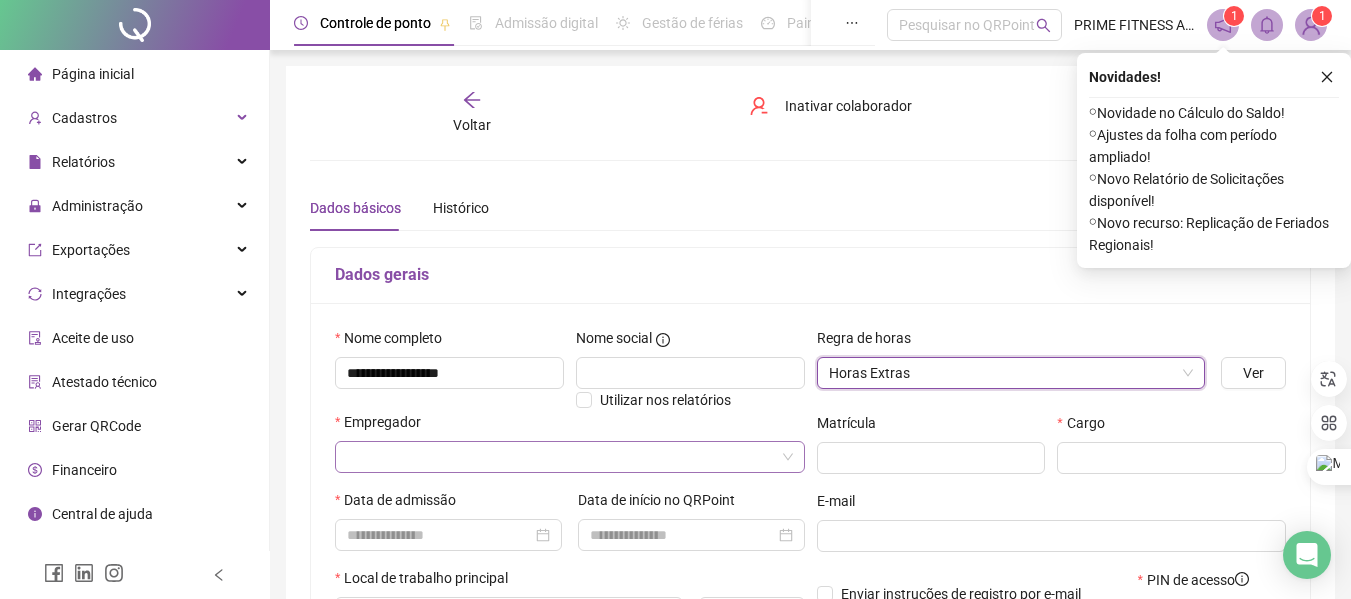 click at bounding box center [564, 457] 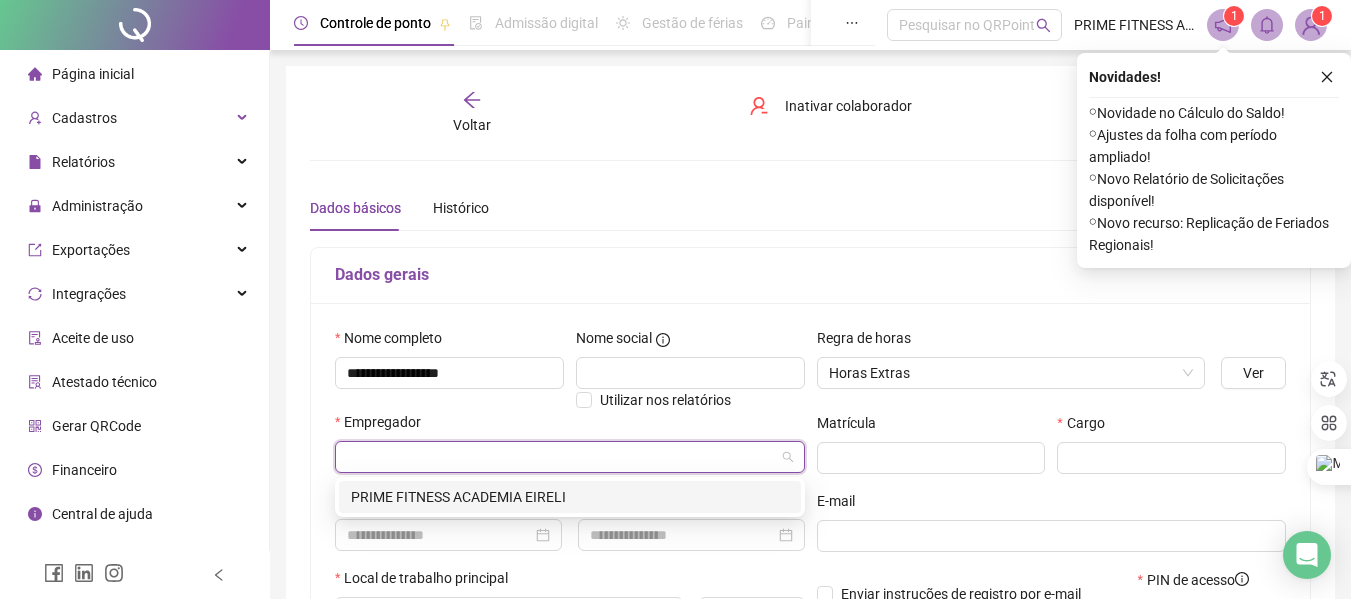 click on "PRIME FITNESS ACADEMIA EIRELI" at bounding box center (570, 497) 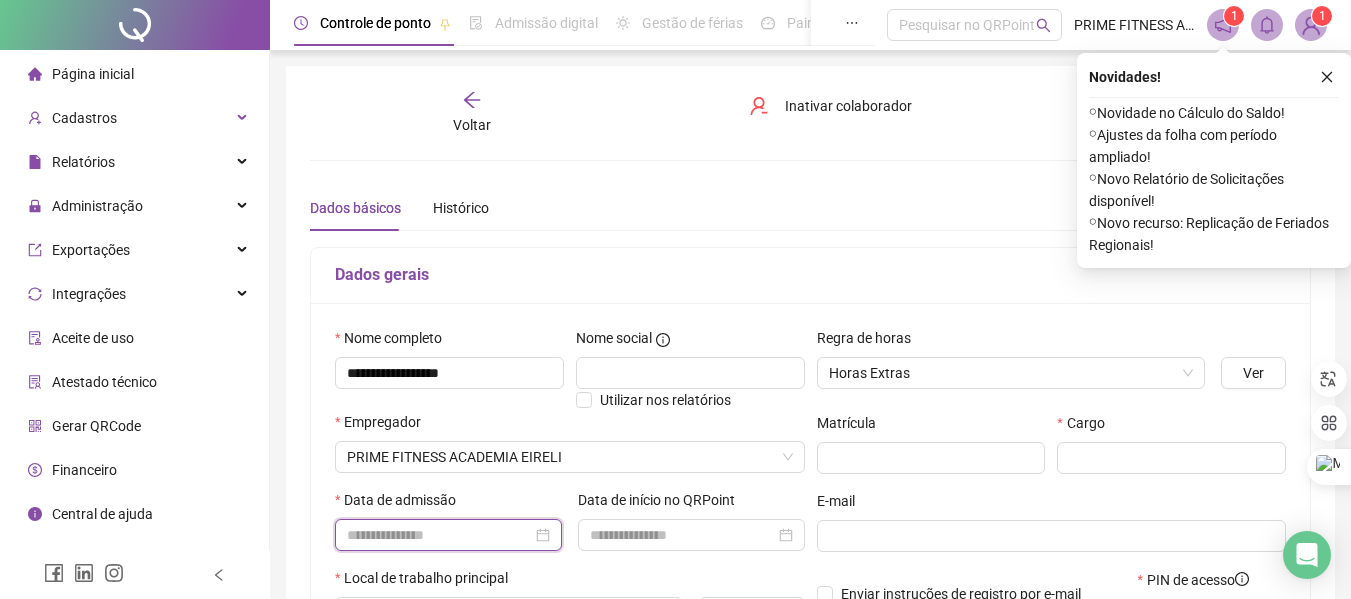 click at bounding box center [439, 535] 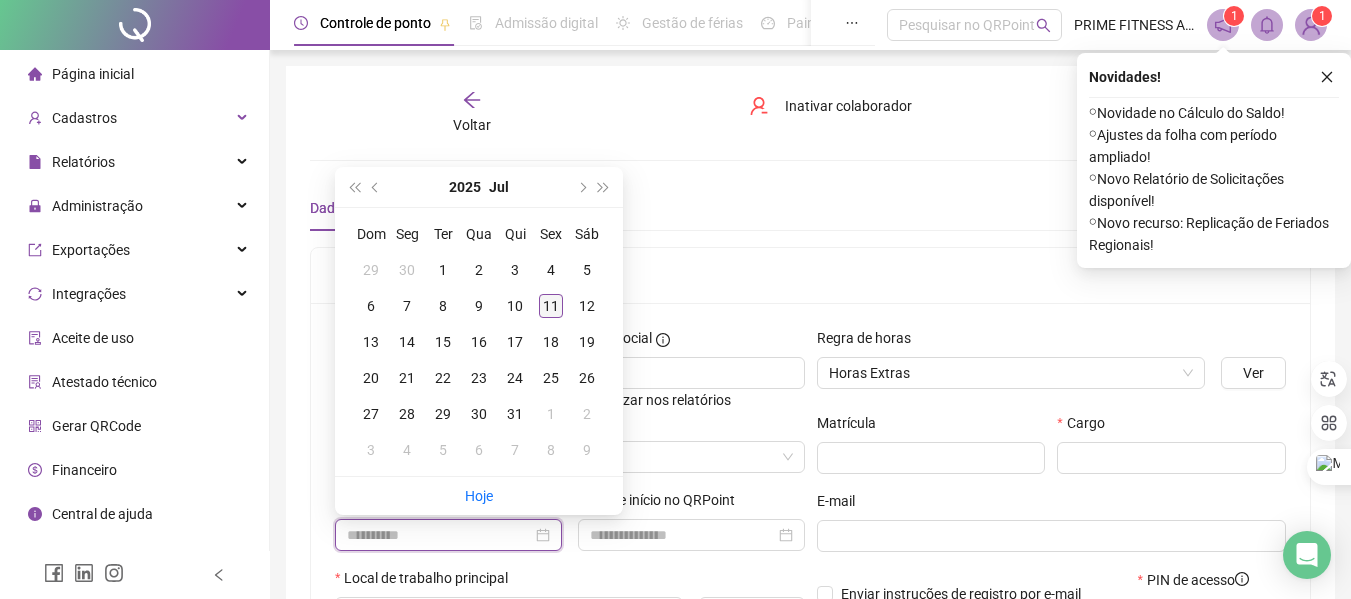 type on "**********" 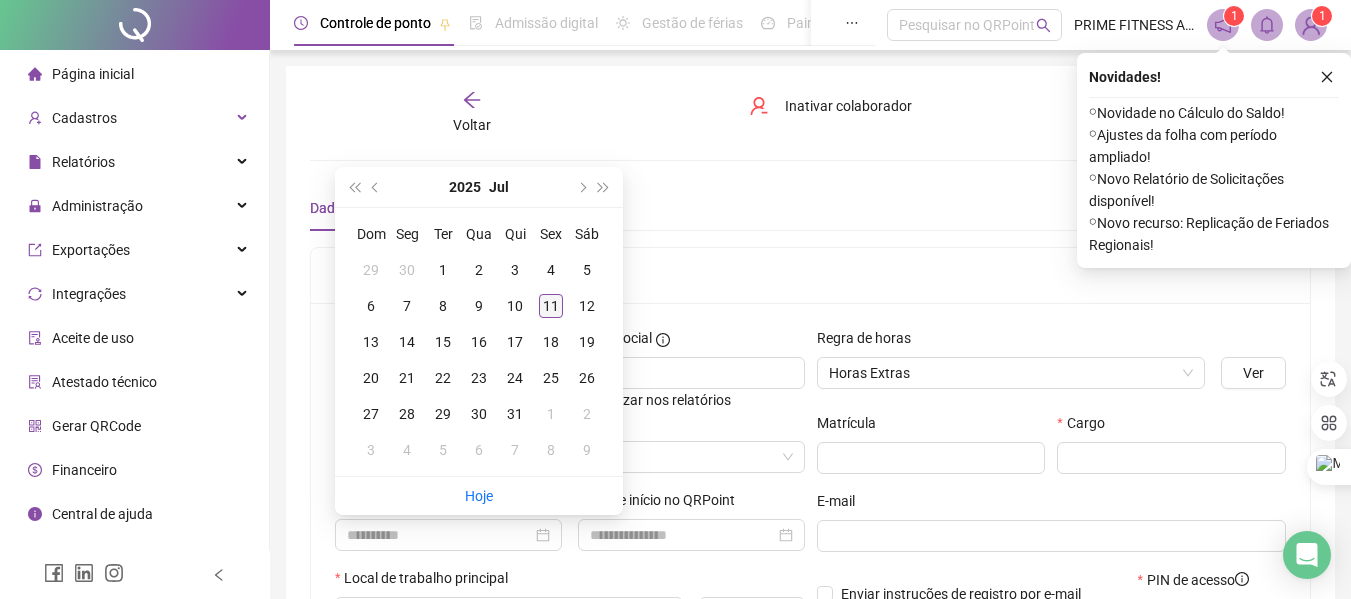 click on "11" at bounding box center [551, 306] 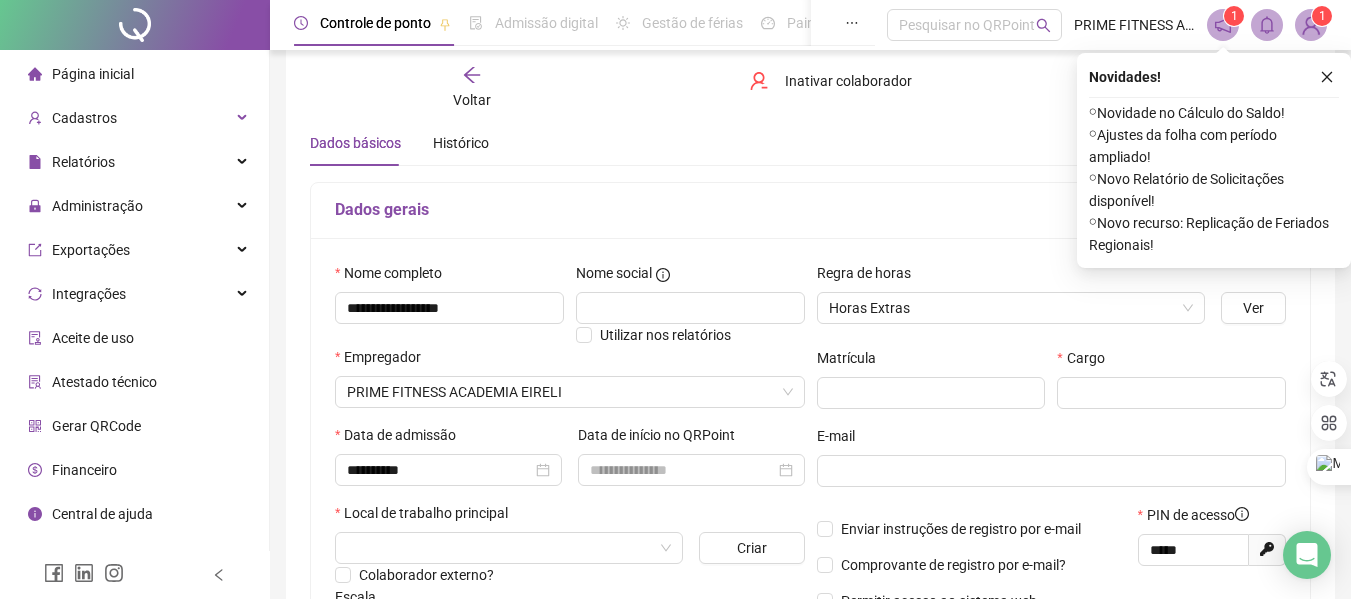 scroll, scrollTop: 100, scrollLeft: 0, axis: vertical 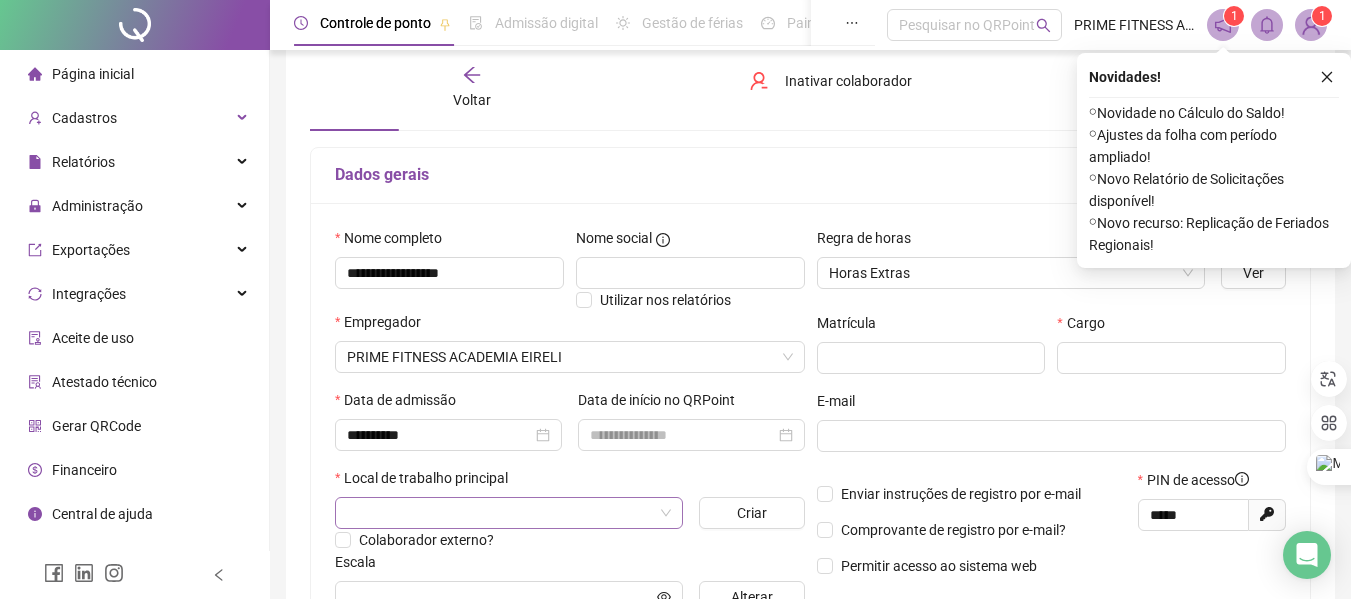 click at bounding box center [503, 513] 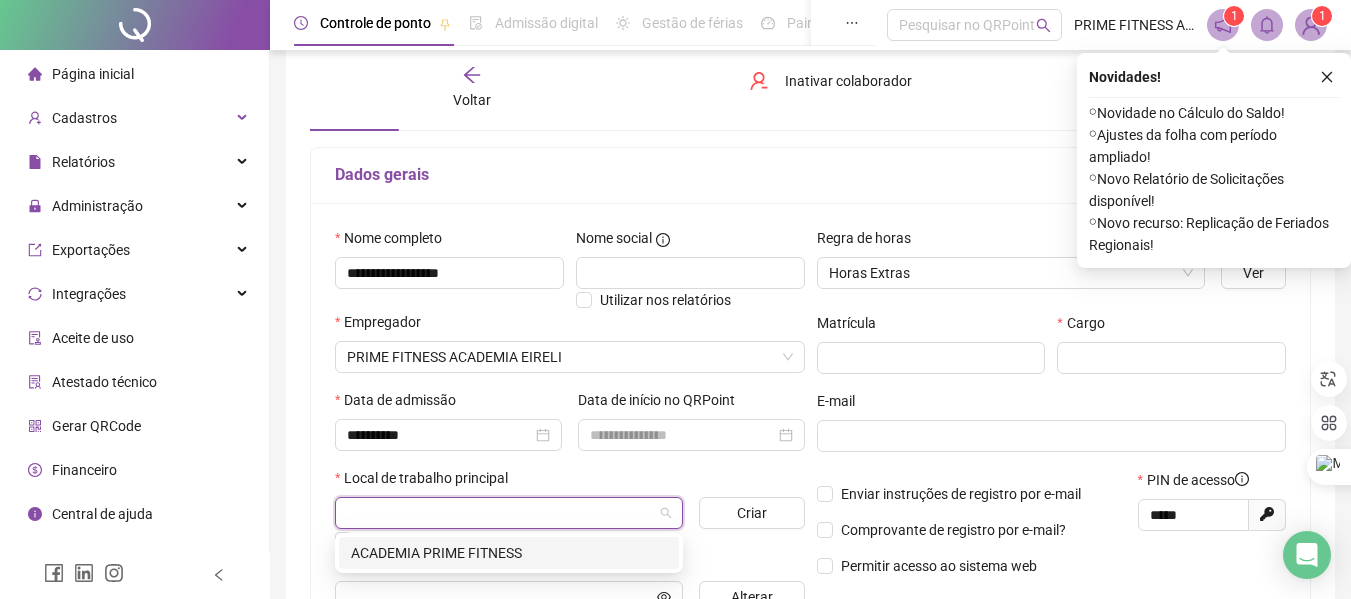 click on "ACADEMIA PRIME FITNESS" at bounding box center [509, 553] 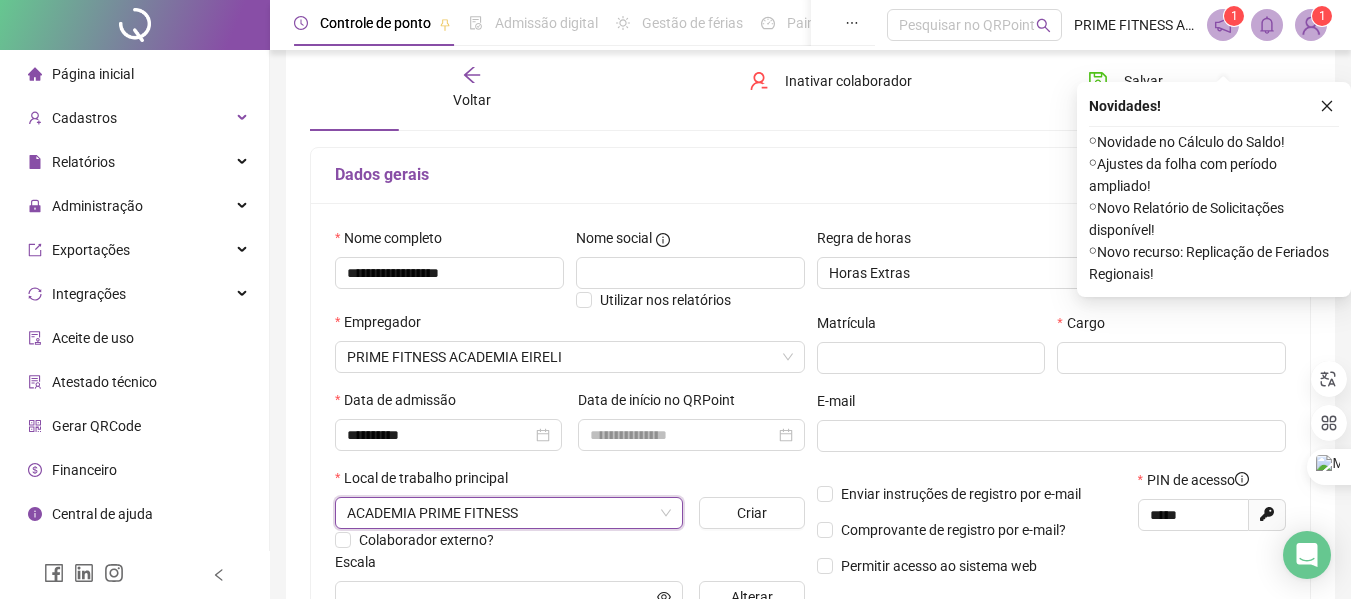 scroll, scrollTop: 300, scrollLeft: 0, axis: vertical 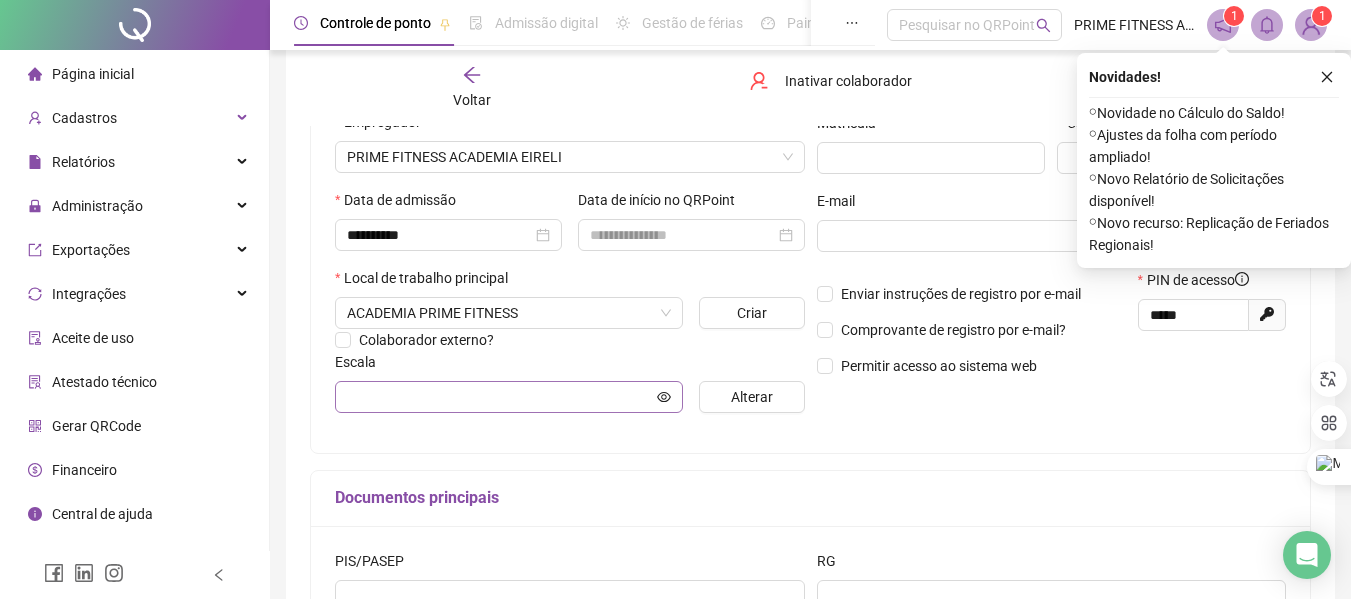 click at bounding box center [509, 397] 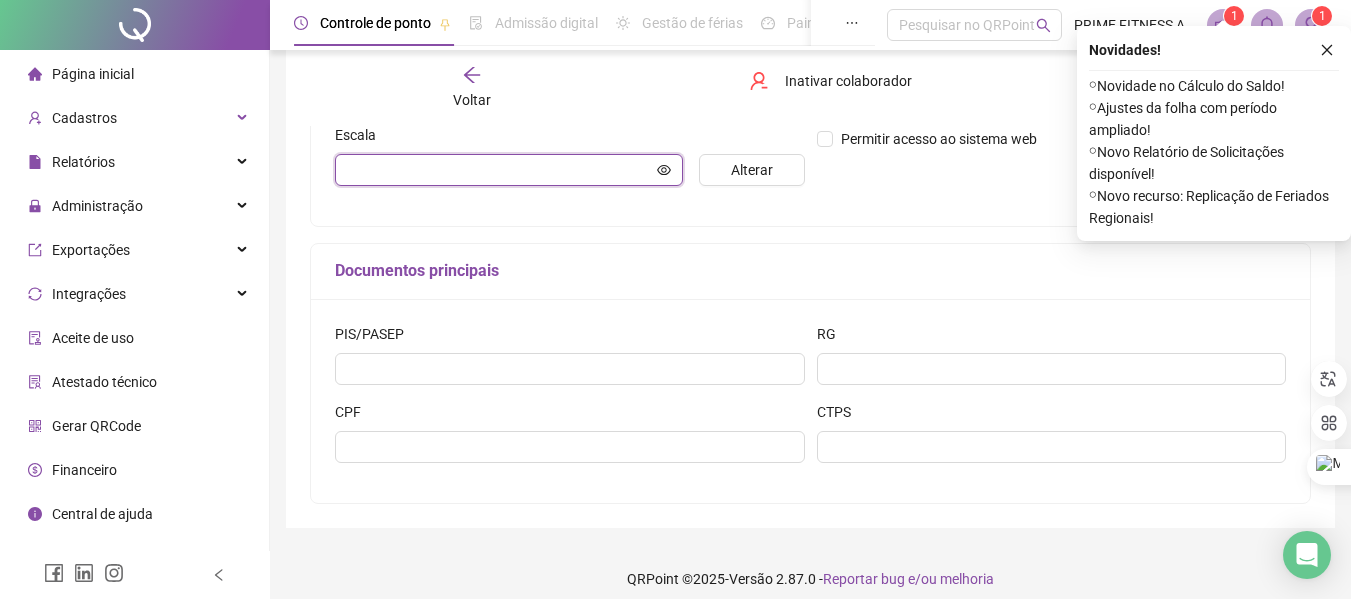 scroll, scrollTop: 542, scrollLeft: 0, axis: vertical 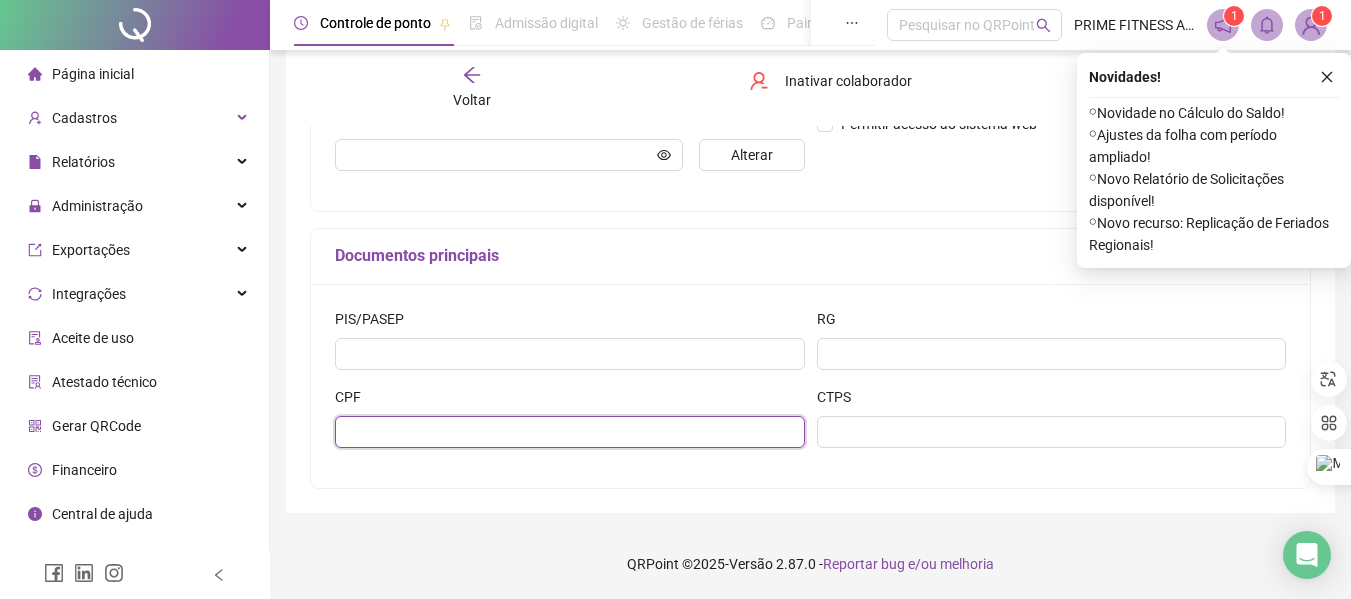 click at bounding box center [570, 432] 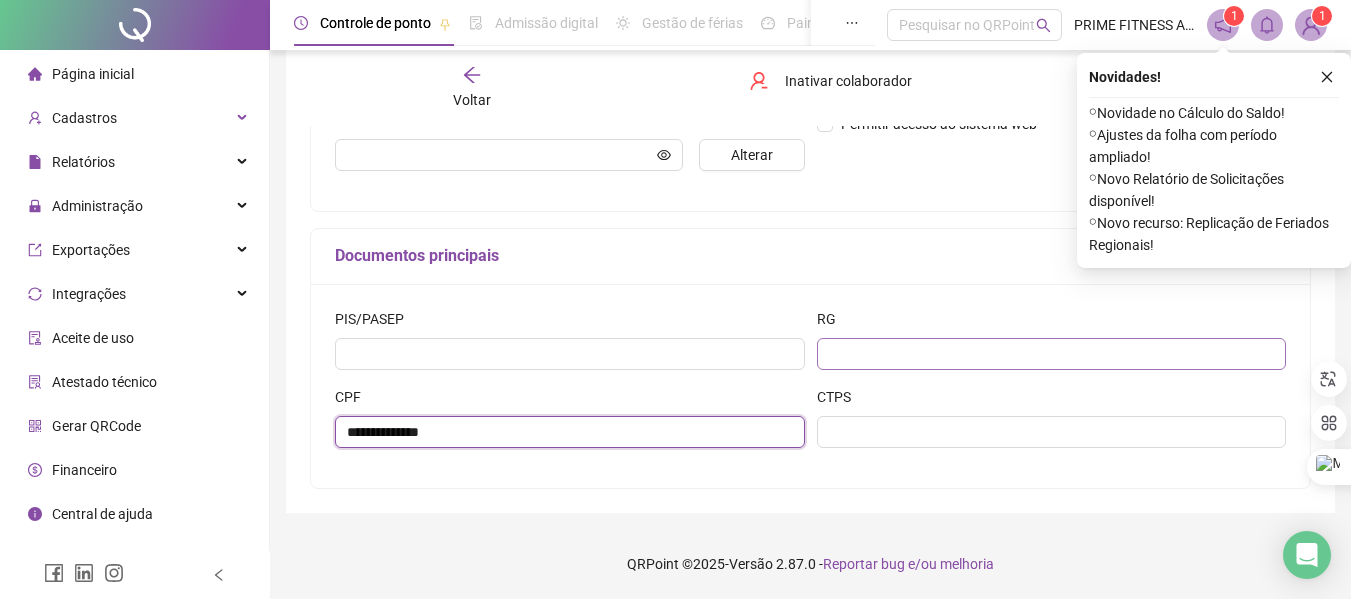 type on "**********" 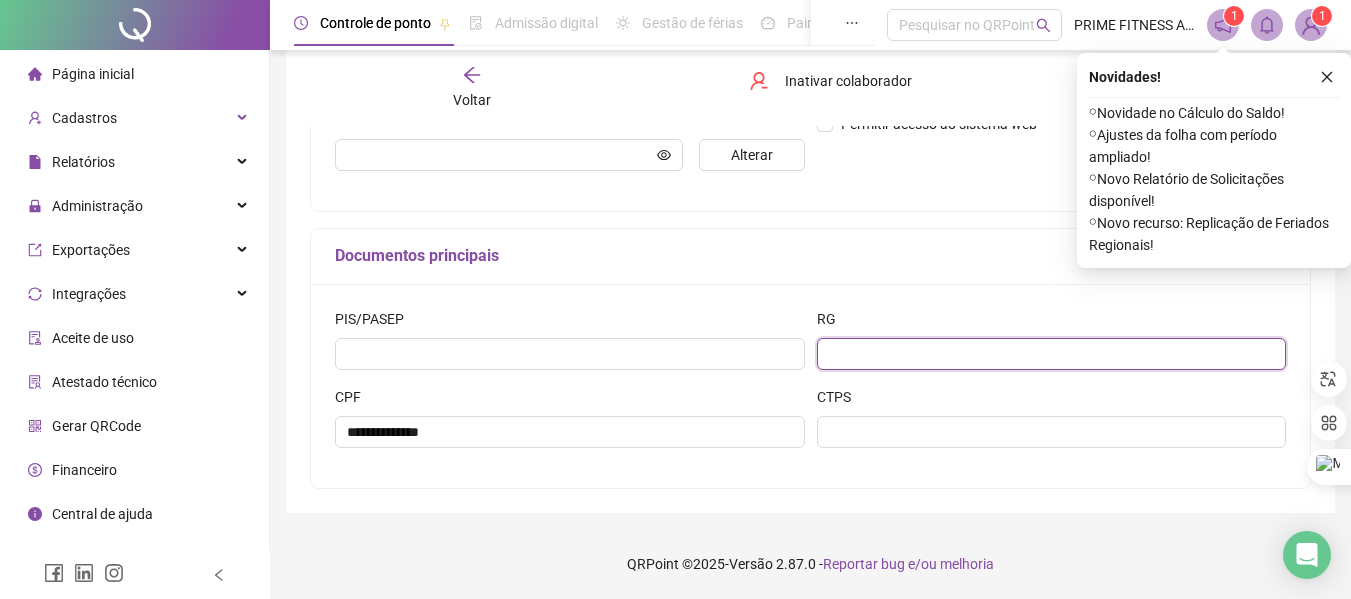 click at bounding box center (1052, 354) 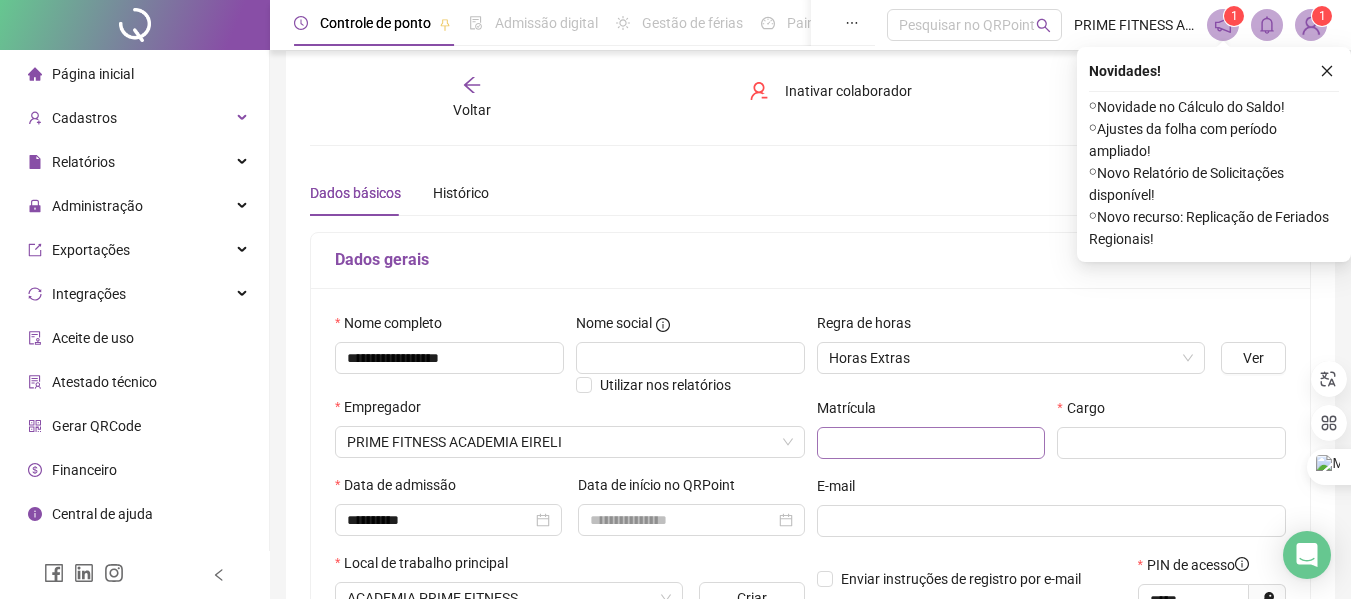 scroll, scrollTop: 0, scrollLeft: 0, axis: both 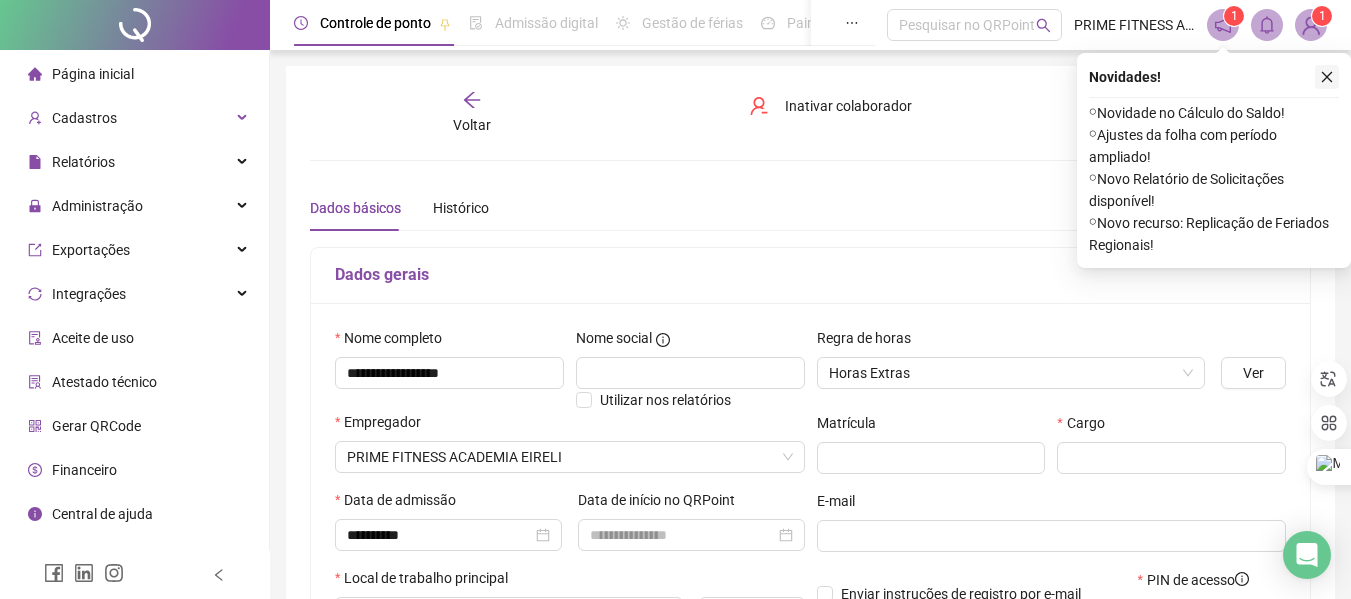 type on "*******" 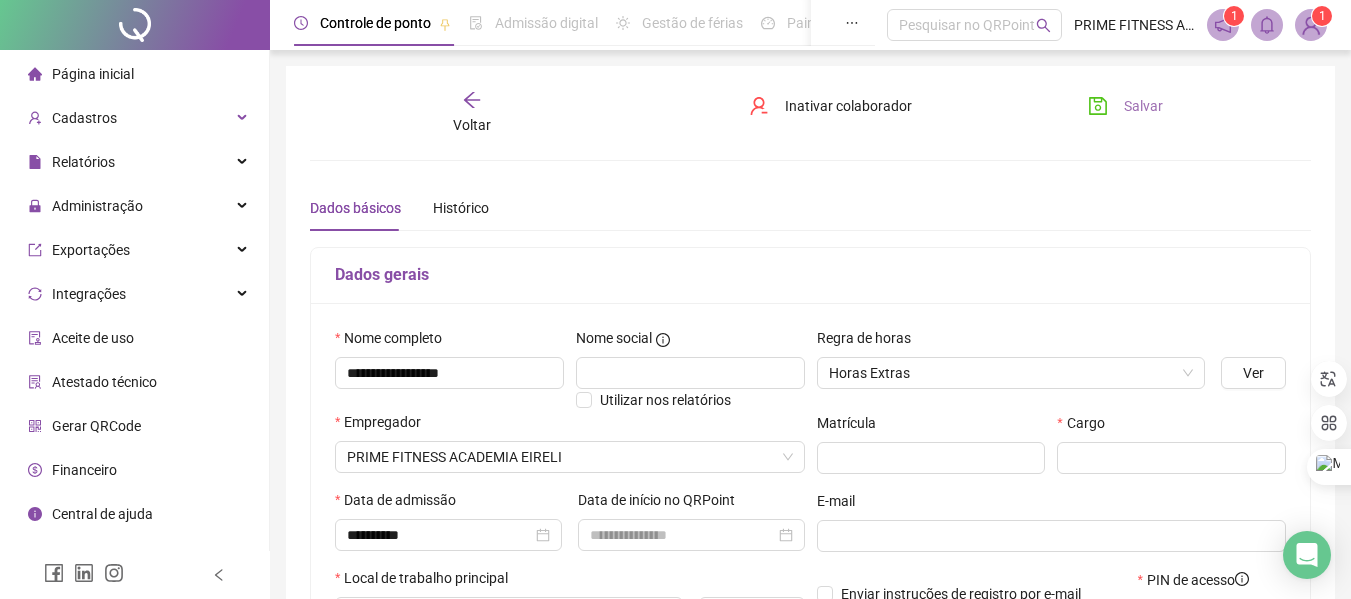 click on "Salvar" at bounding box center (1143, 106) 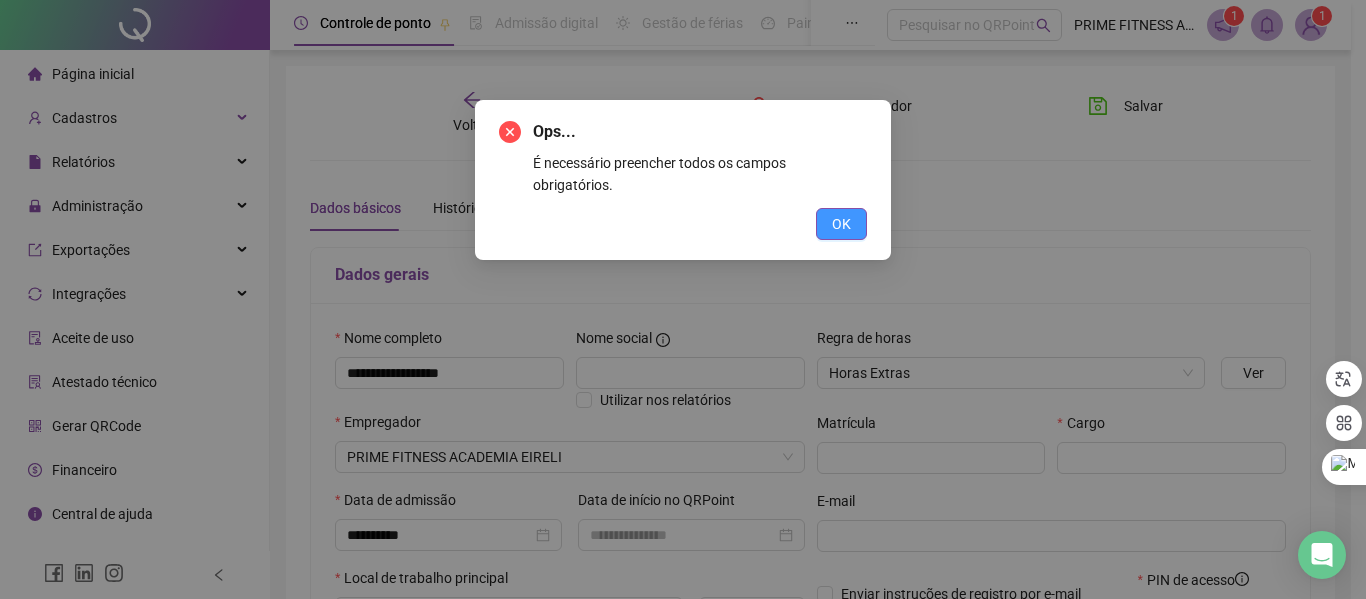 click on "OK" at bounding box center [841, 224] 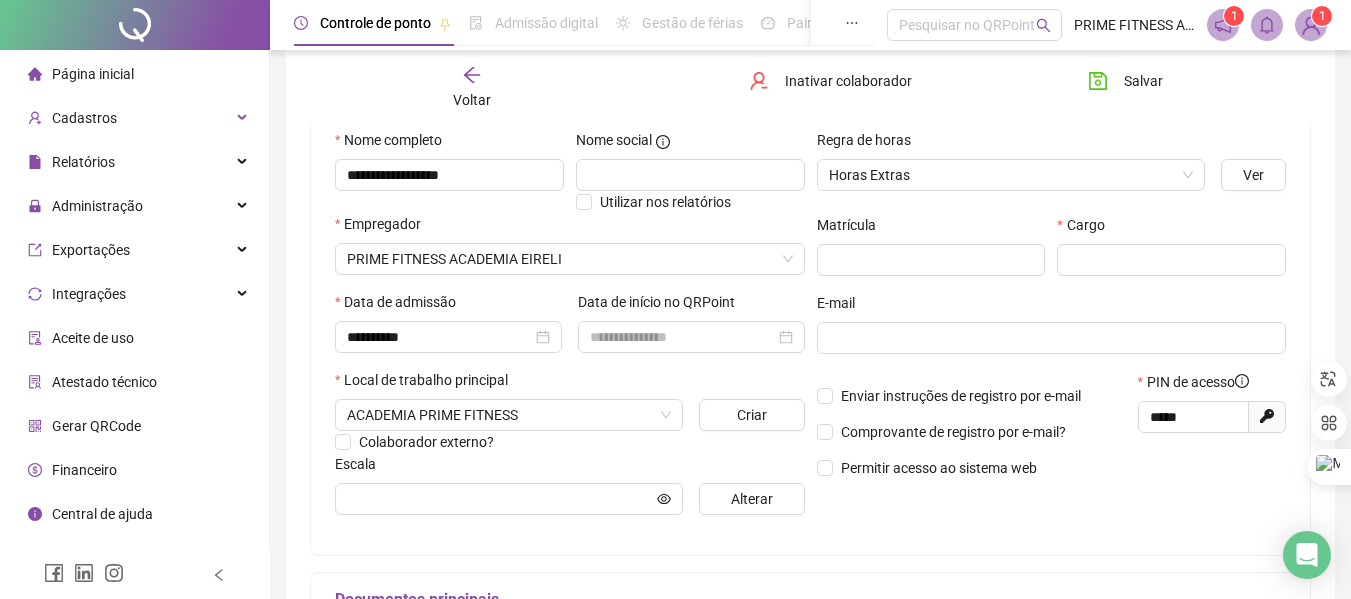 scroll, scrollTop: 200, scrollLeft: 0, axis: vertical 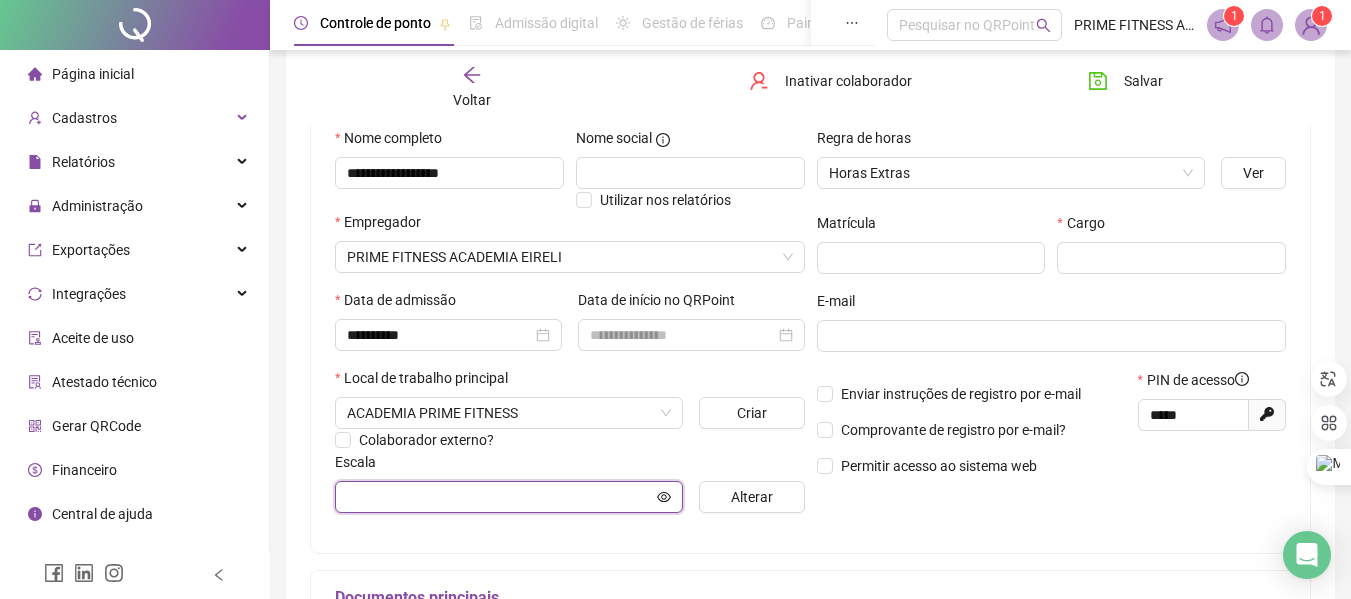 click at bounding box center [500, 497] 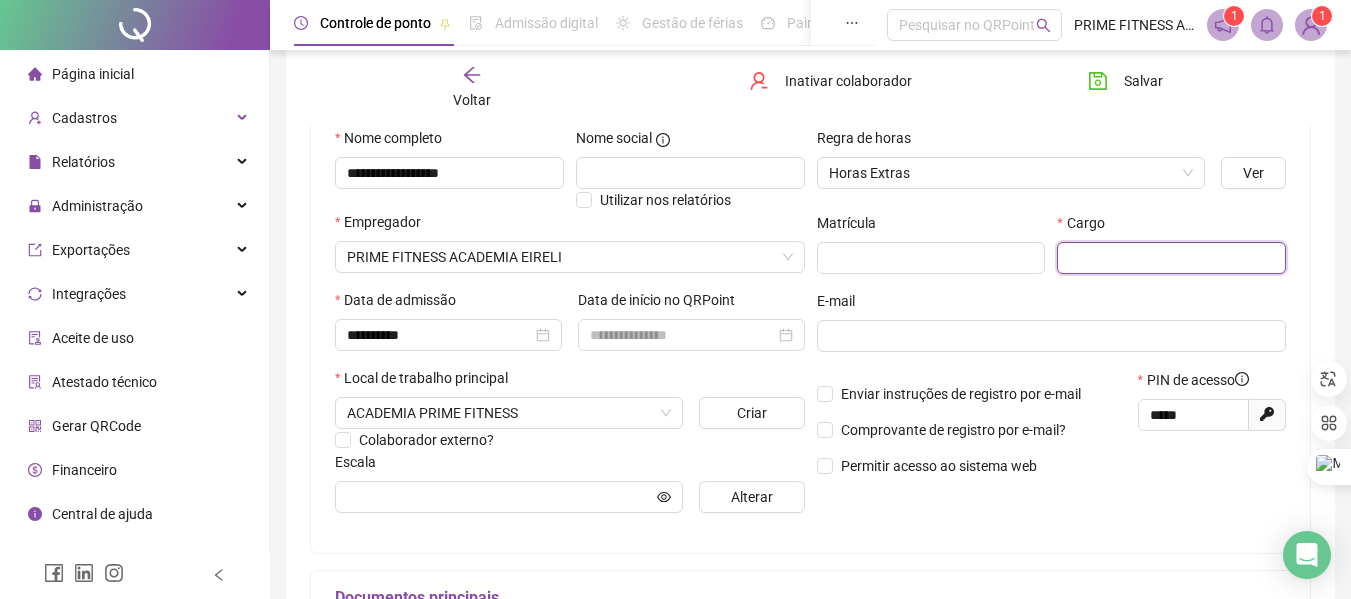 click at bounding box center [1171, 258] 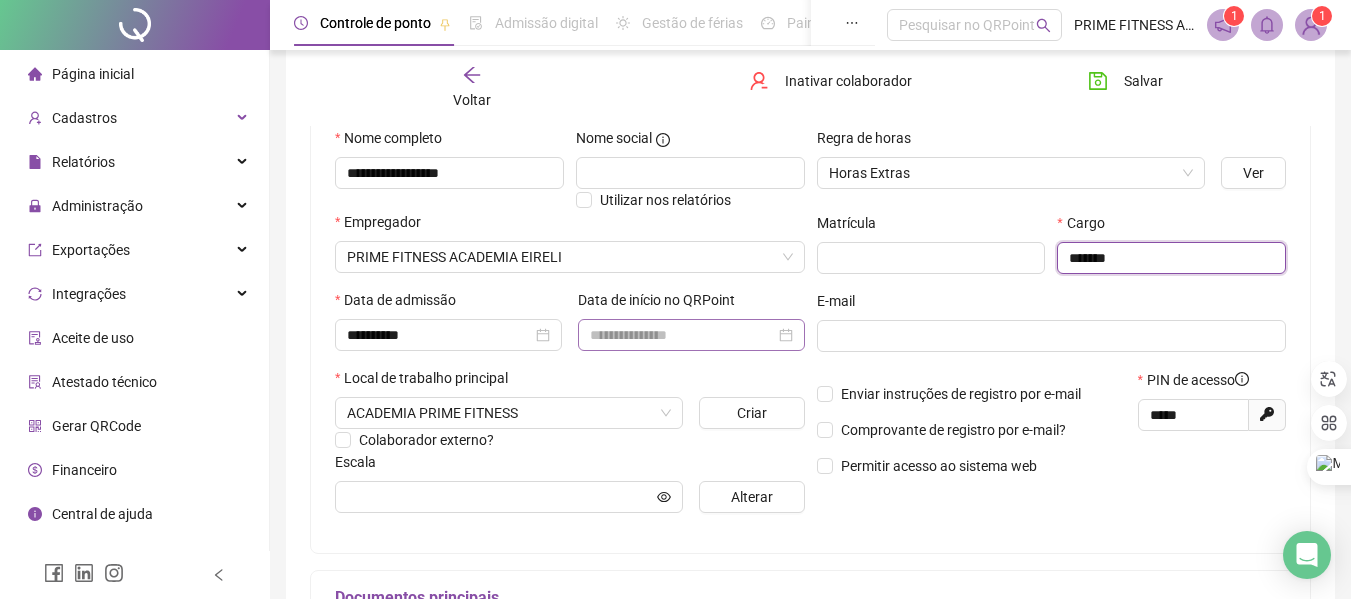 type on "*******" 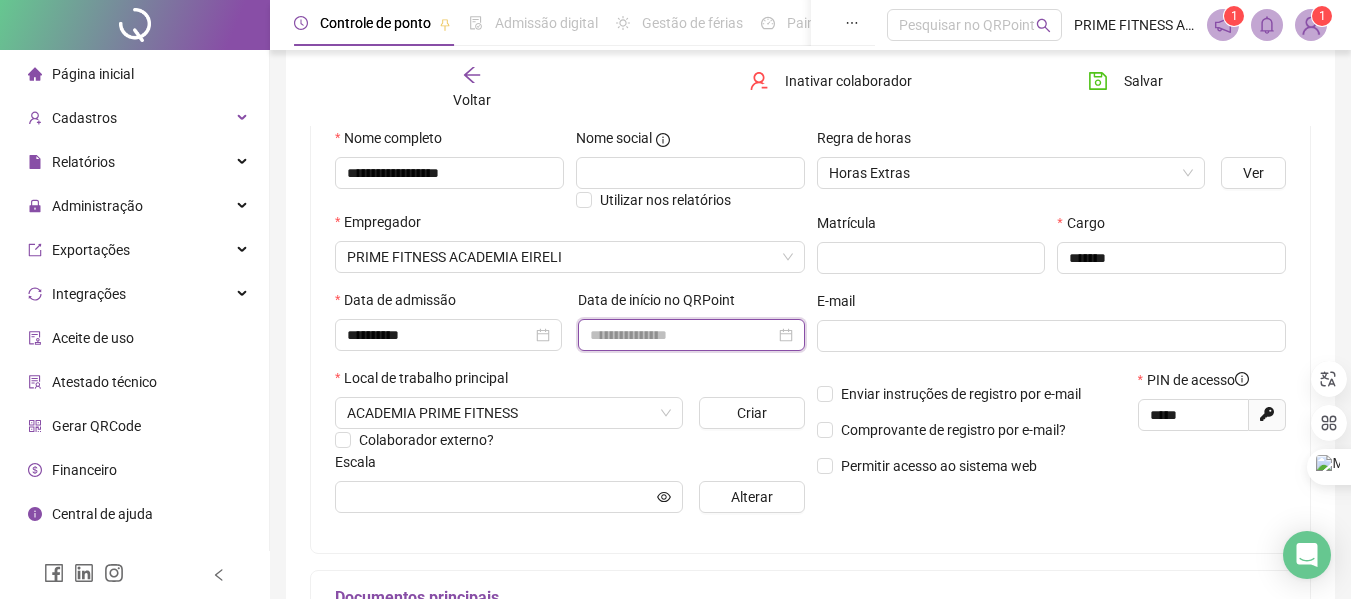 click at bounding box center (682, 335) 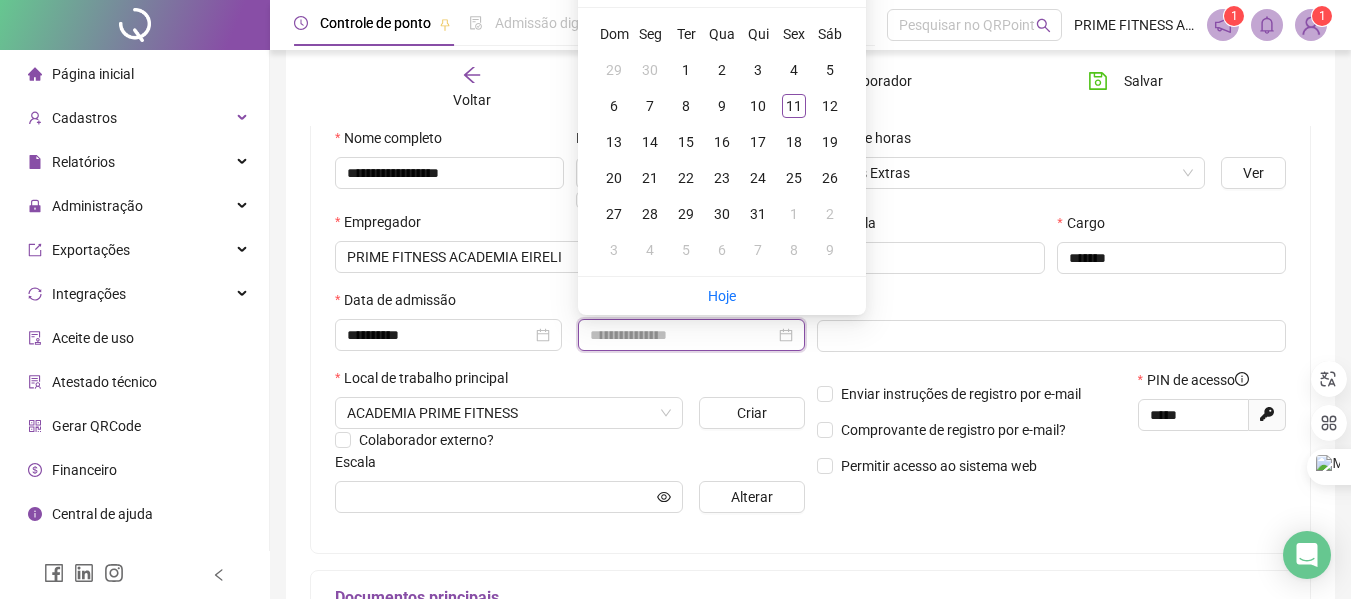 click at bounding box center [682, 335] 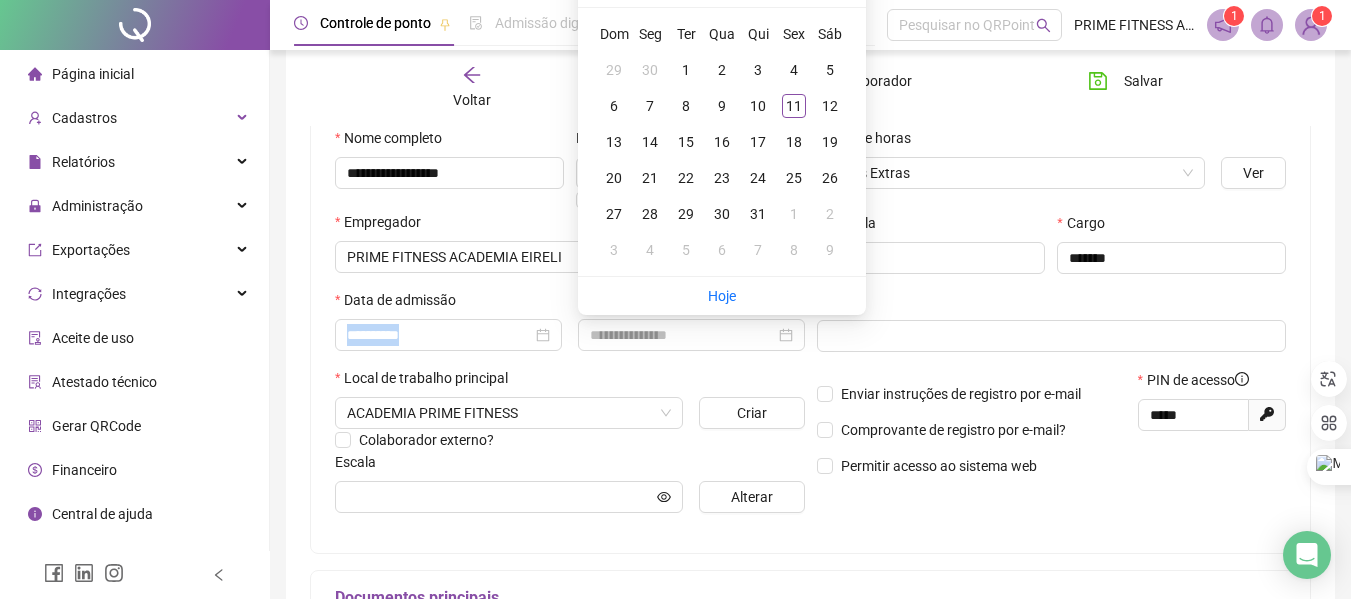 click on "**********" at bounding box center [570, 328] 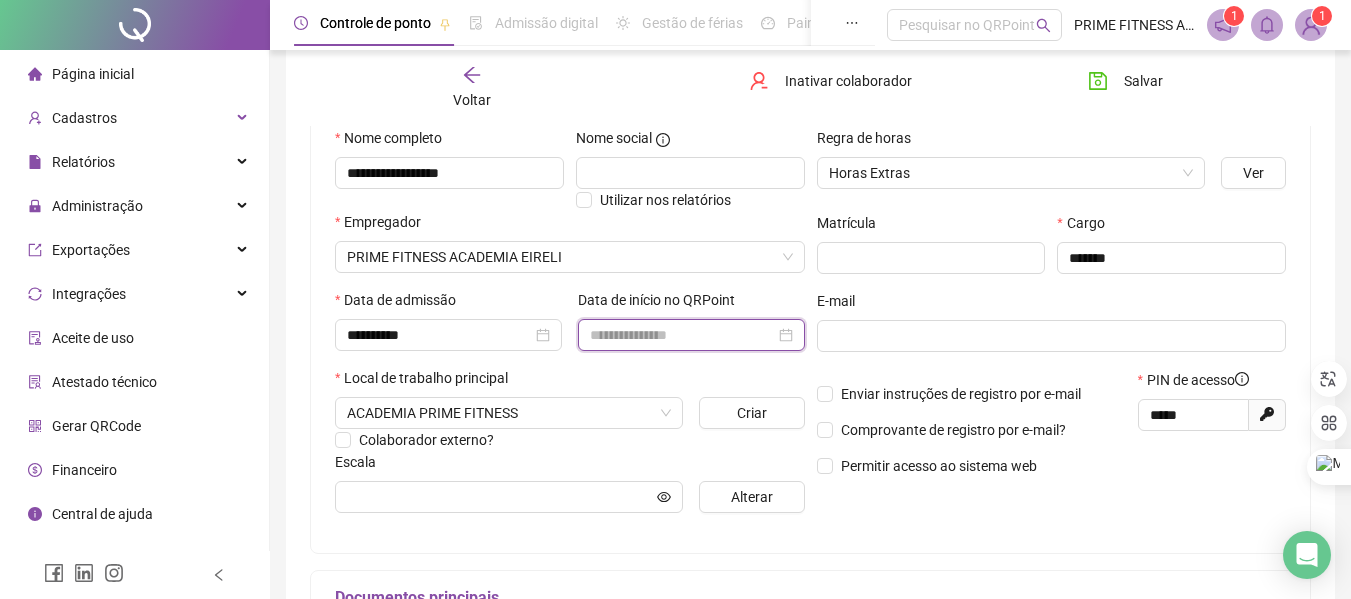 click at bounding box center (682, 335) 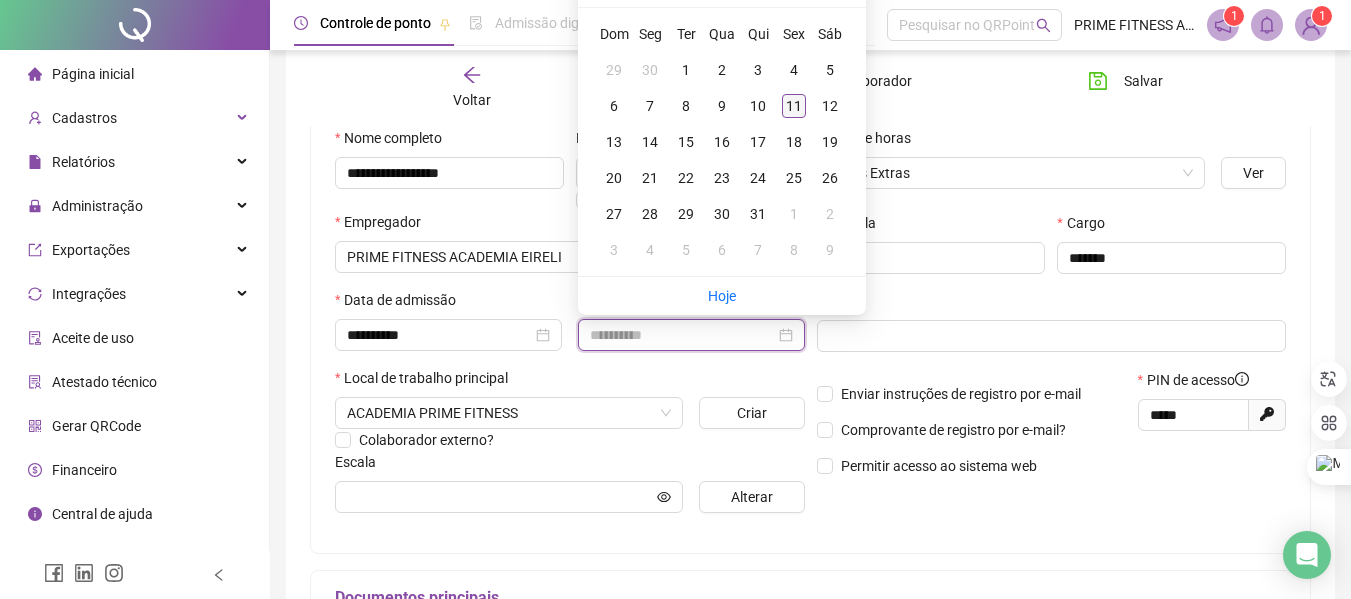 type on "**********" 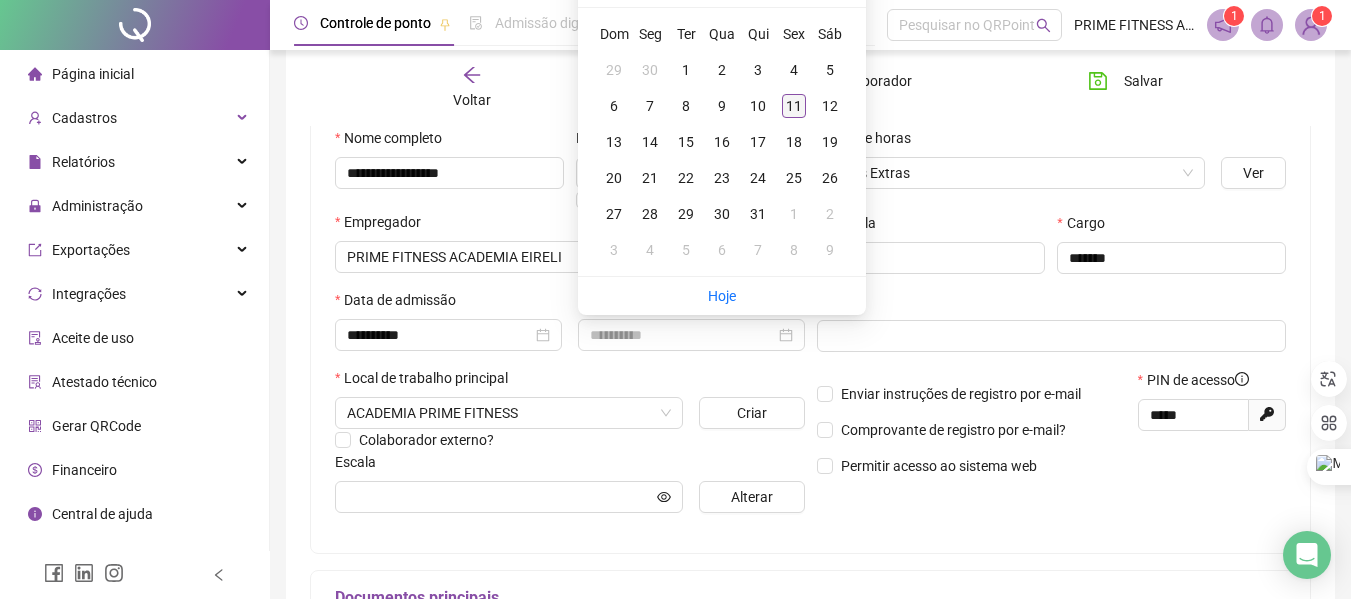click on "11" at bounding box center [794, 106] 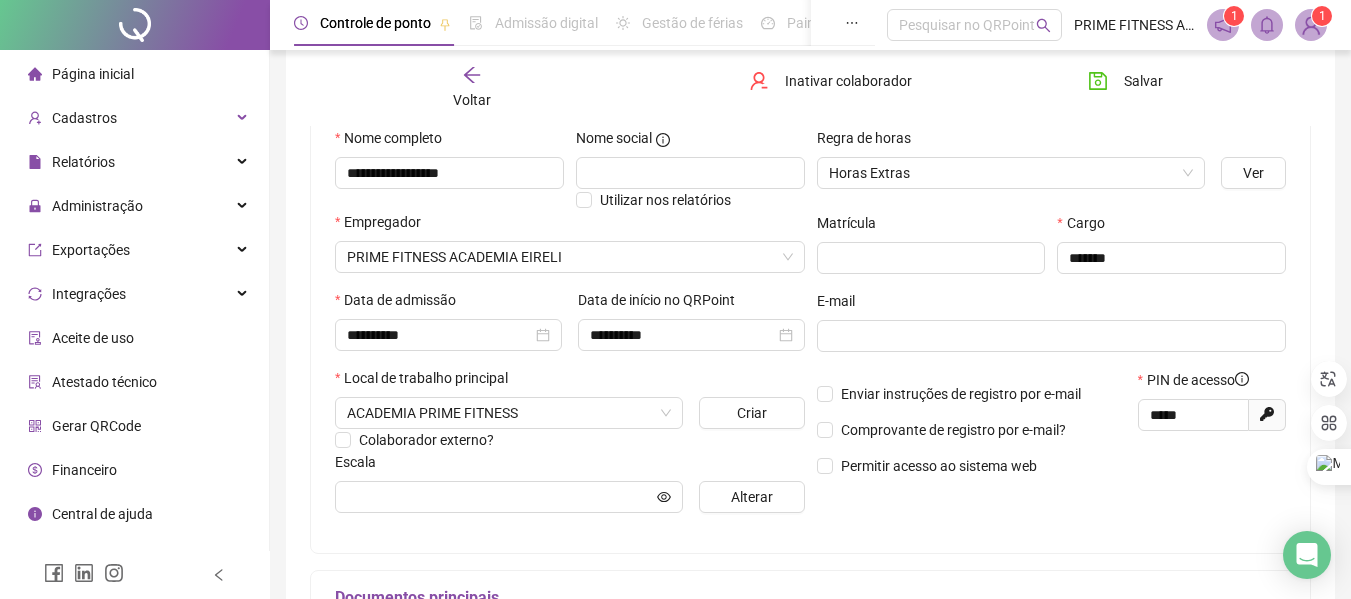 click on "Local de trabalho principal" at bounding box center [570, 382] 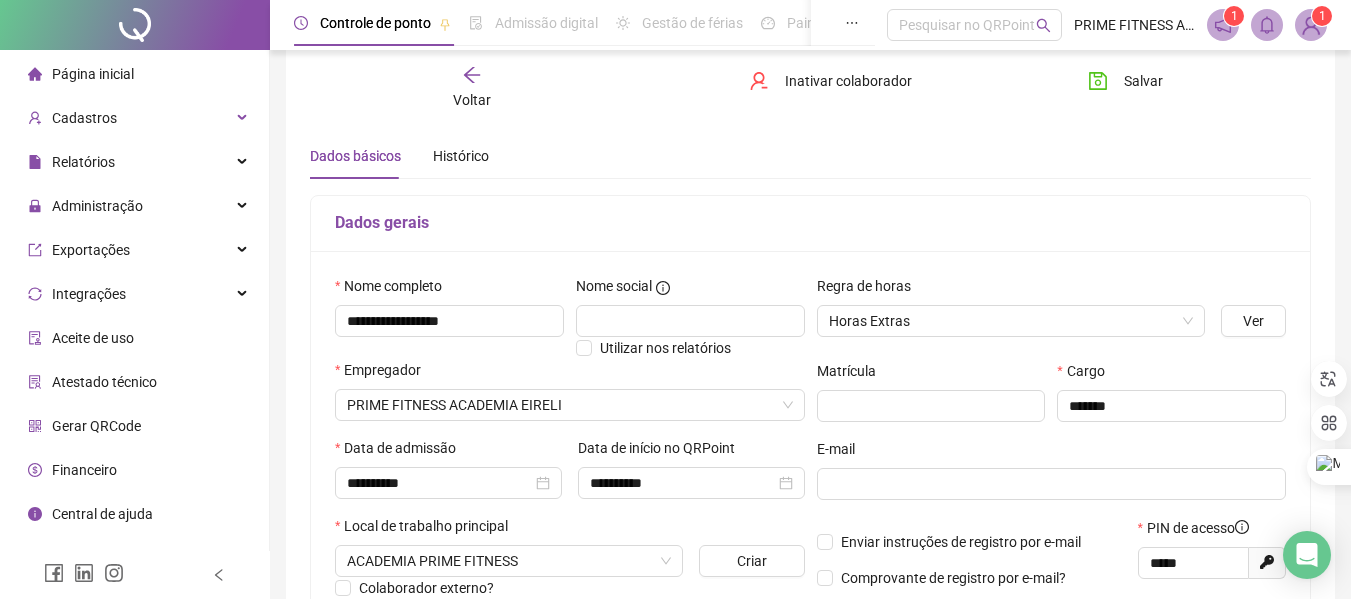 scroll, scrollTop: 42, scrollLeft: 0, axis: vertical 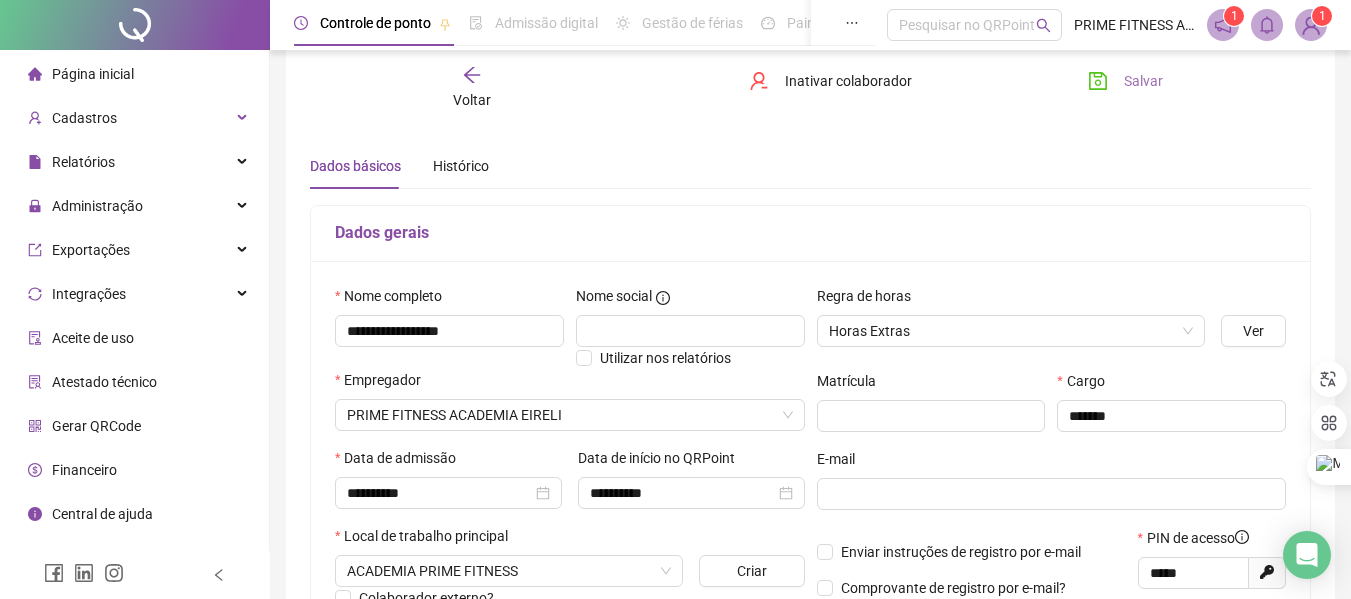click on "Salvar" at bounding box center [1143, 81] 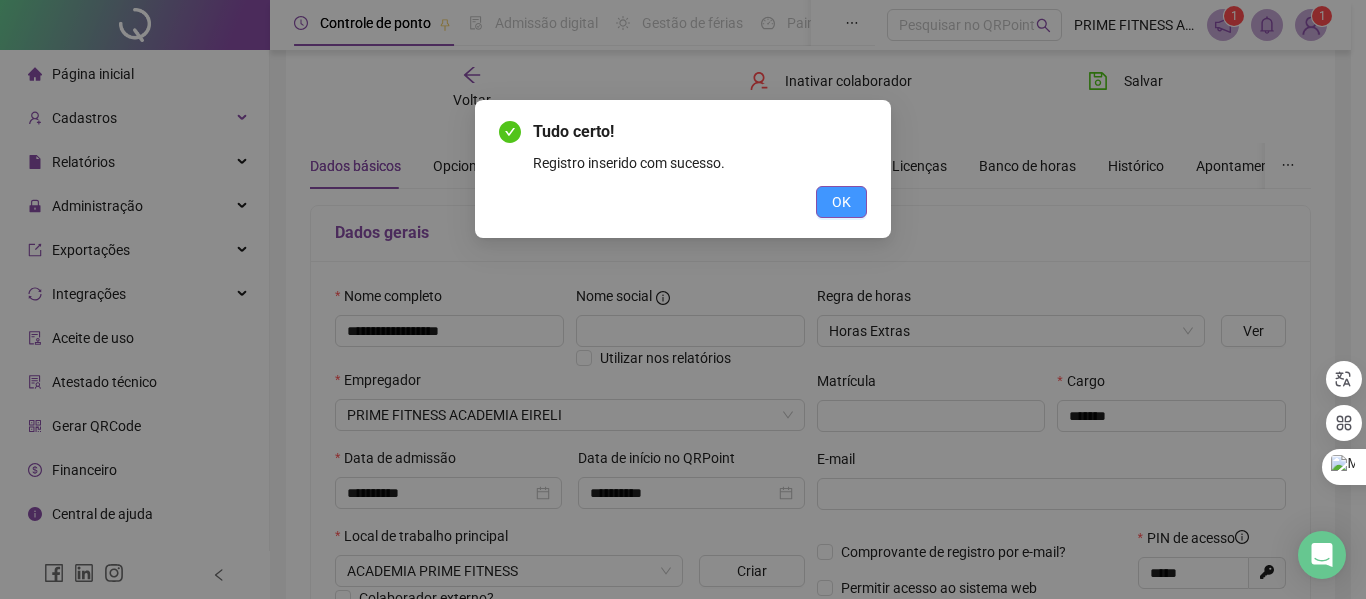 click on "OK" at bounding box center [841, 202] 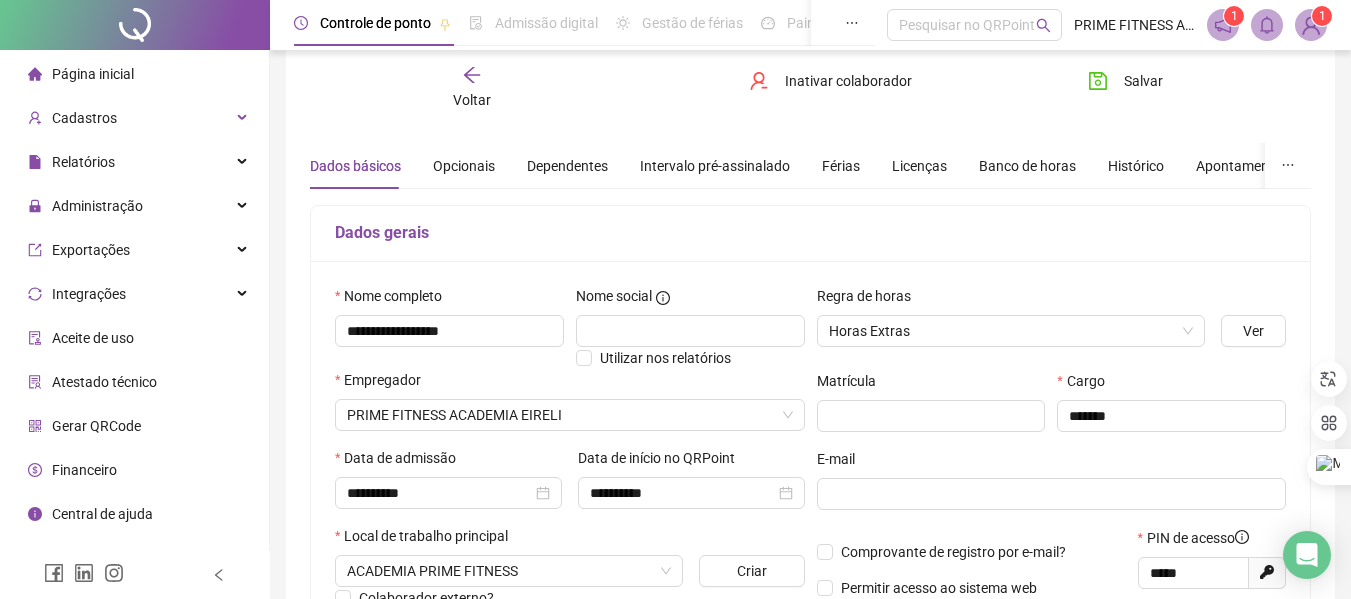 click on "Página inicial" at bounding box center [93, 74] 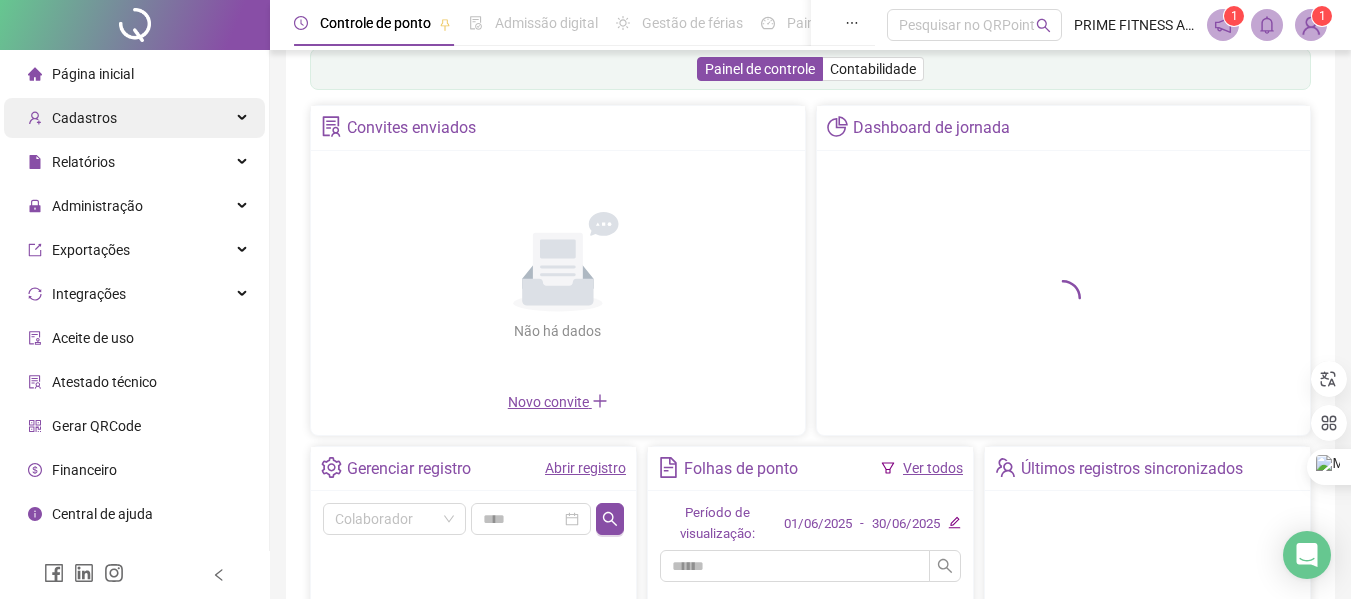 click on "Cadastros" at bounding box center [134, 118] 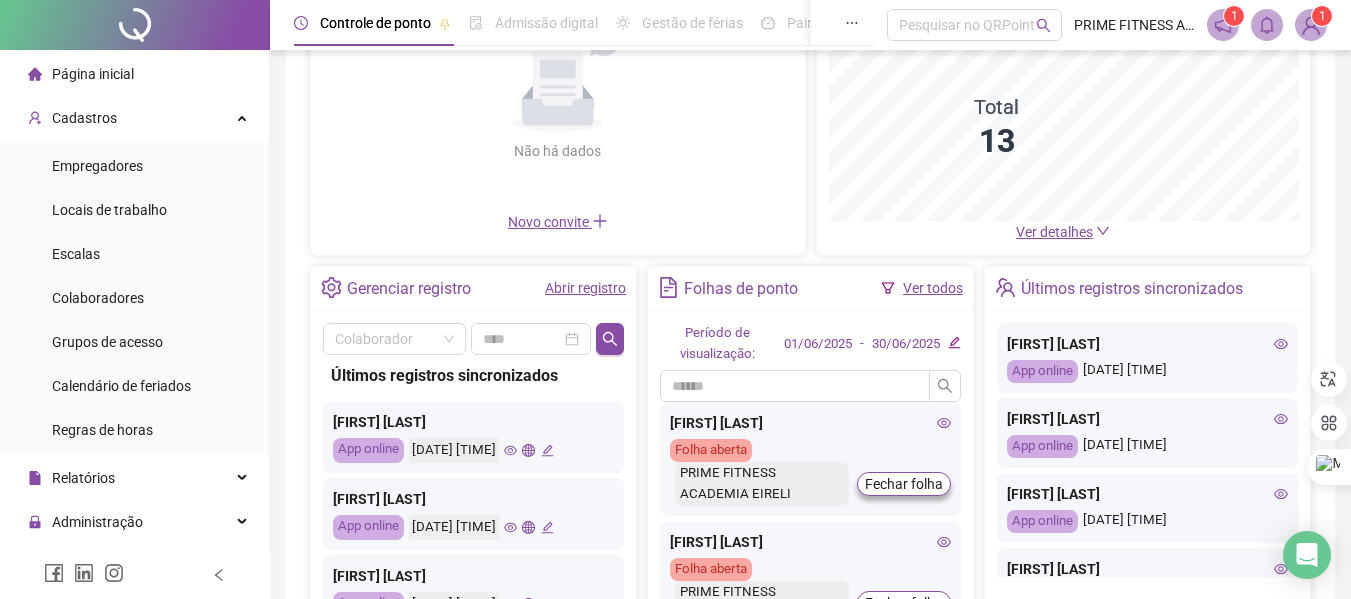 scroll, scrollTop: 242, scrollLeft: 0, axis: vertical 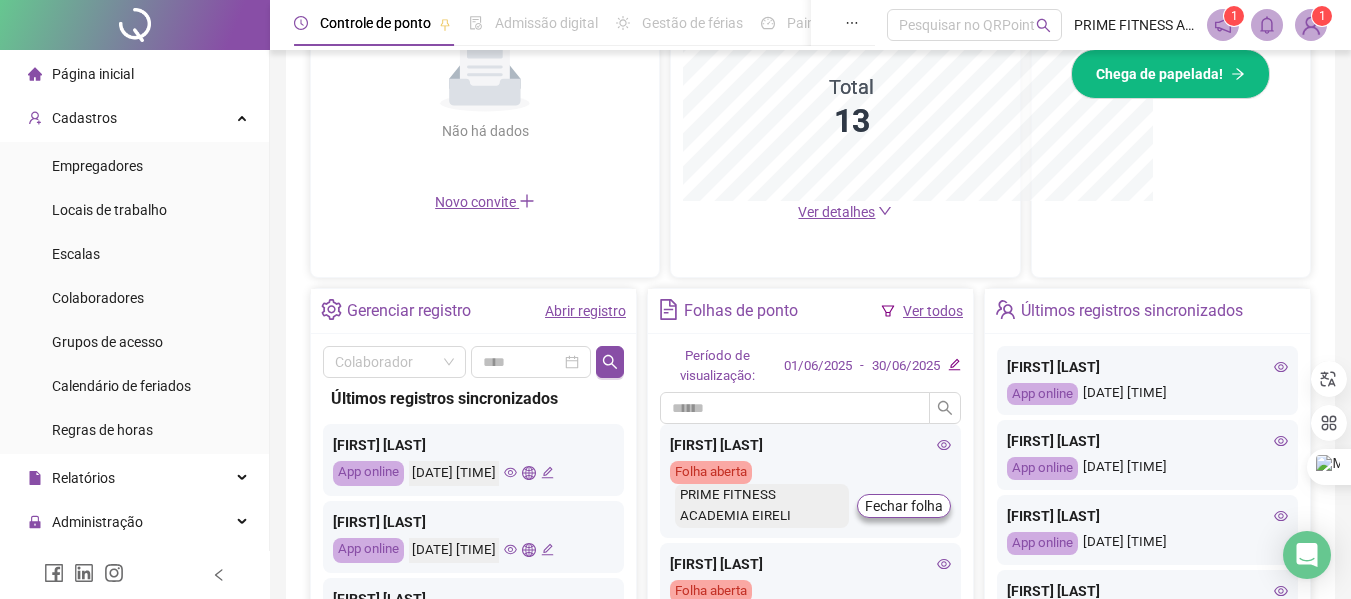 click on "Página inicial" at bounding box center (81, 74) 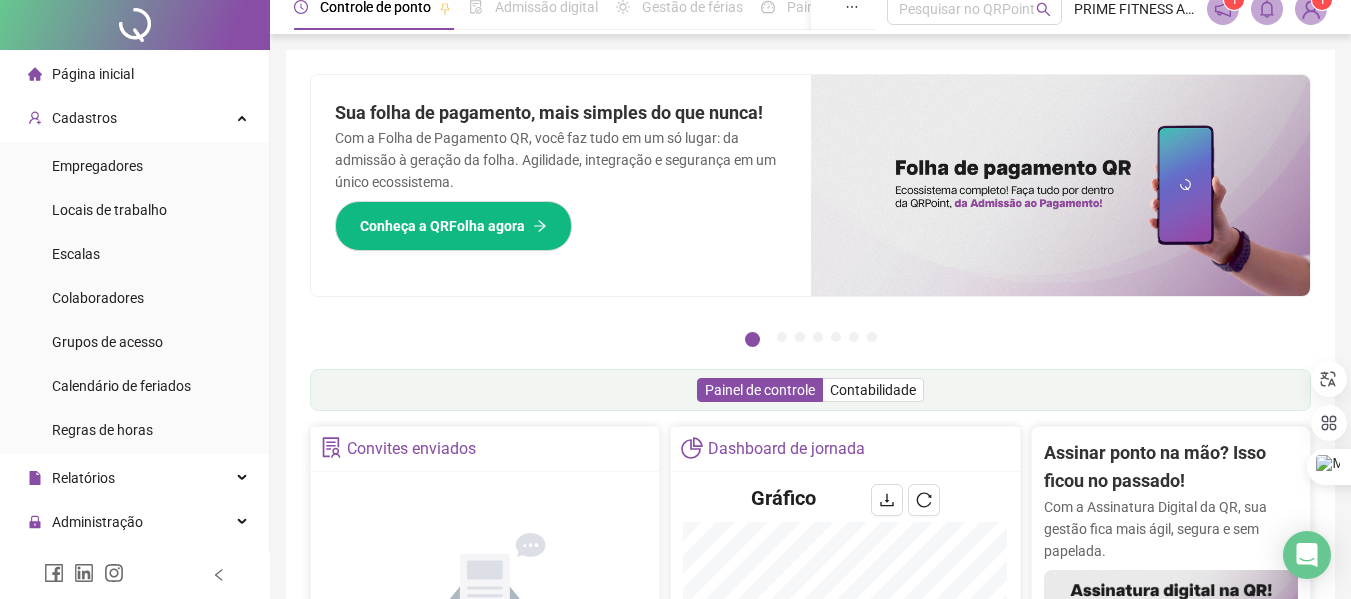 scroll, scrollTop: 0, scrollLeft: 0, axis: both 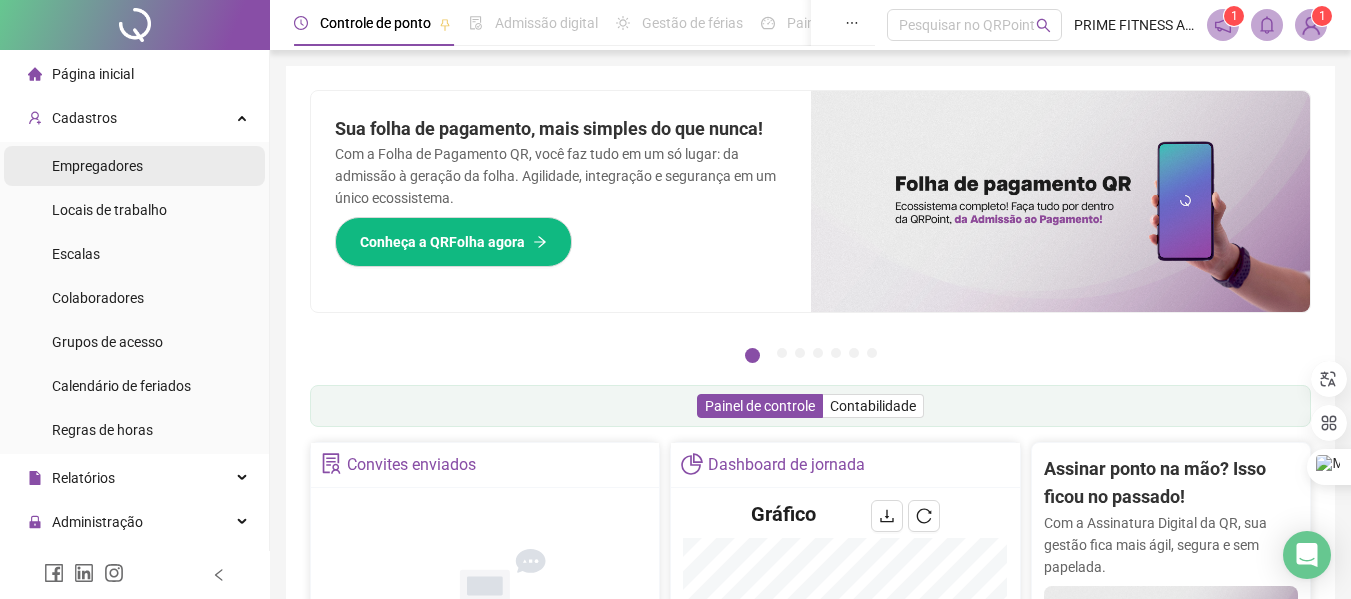 click on "Empregadores" at bounding box center [97, 166] 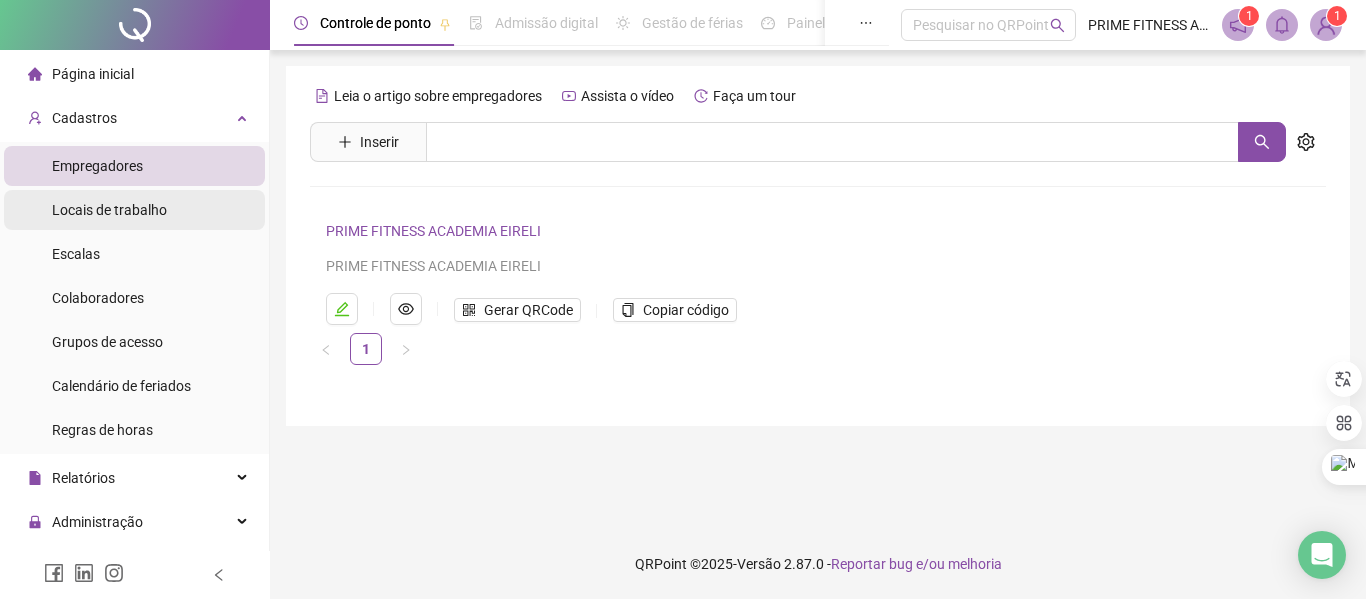 click on "Locais de trabalho" at bounding box center (109, 210) 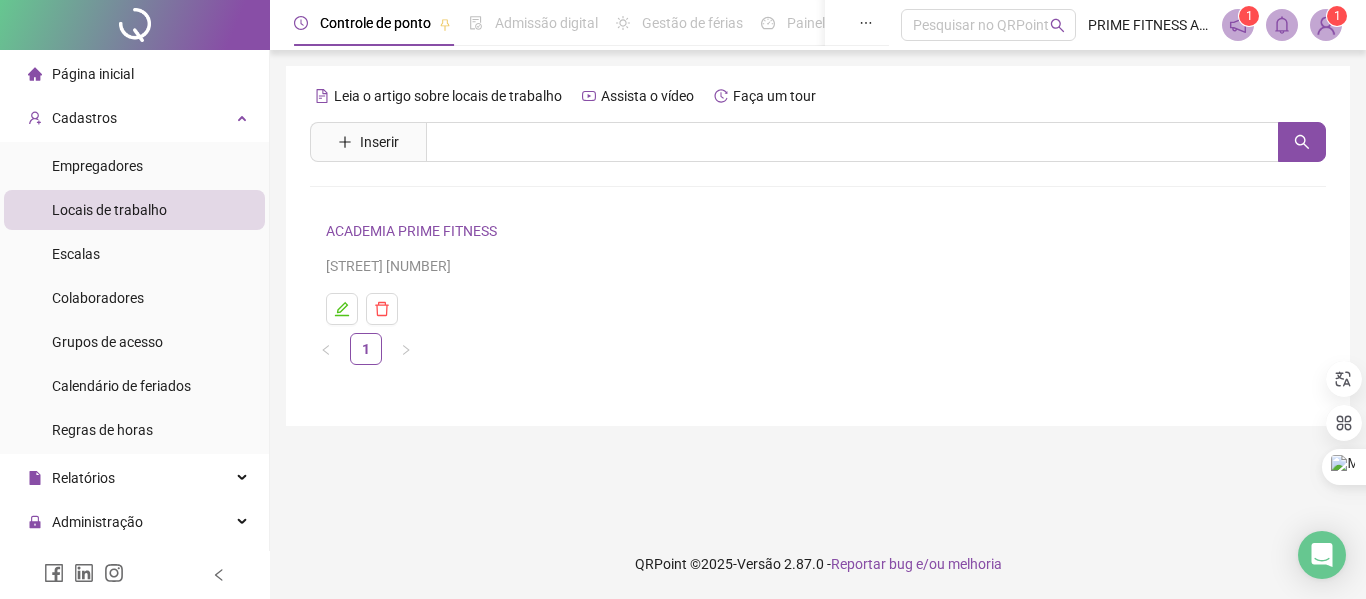 click on "Página inicial" at bounding box center [81, 74] 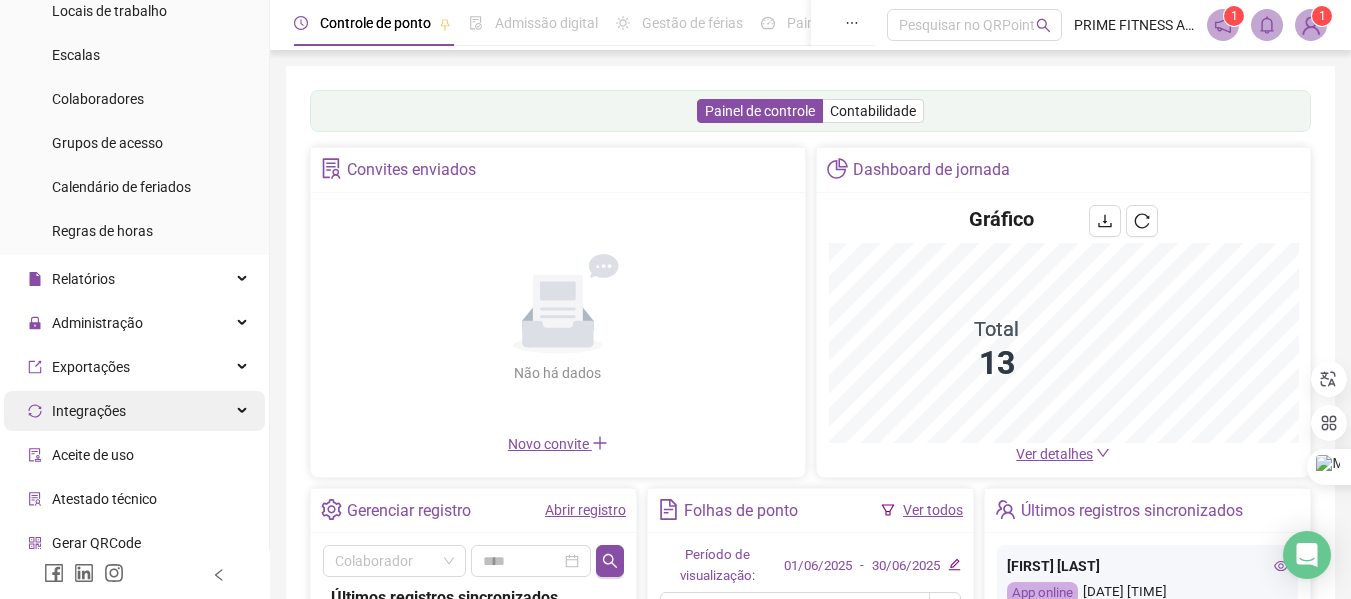 scroll, scrollTop: 200, scrollLeft: 0, axis: vertical 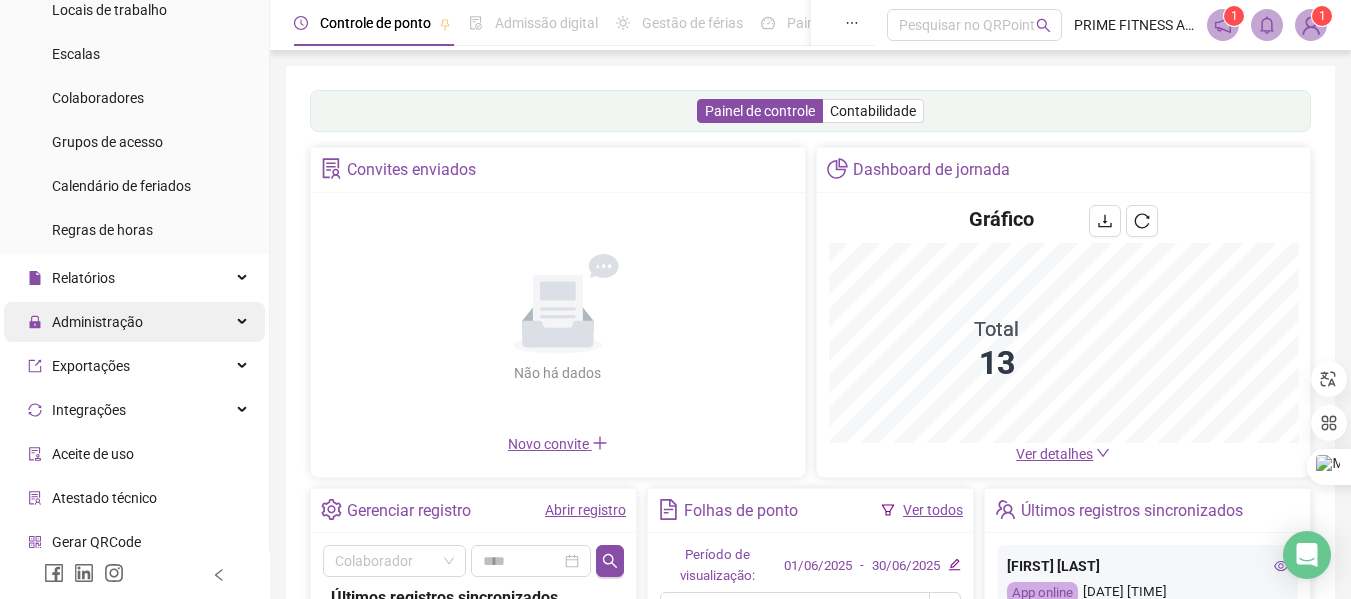 click on "Administração" at bounding box center [97, 322] 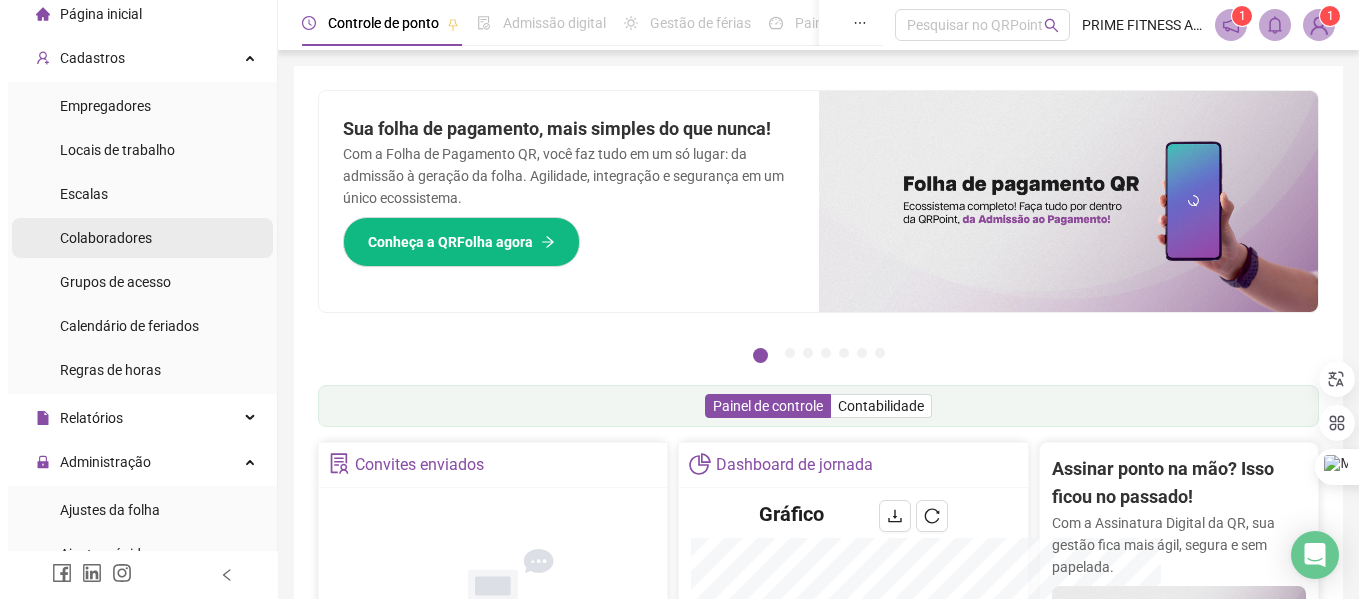 scroll, scrollTop: 0, scrollLeft: 0, axis: both 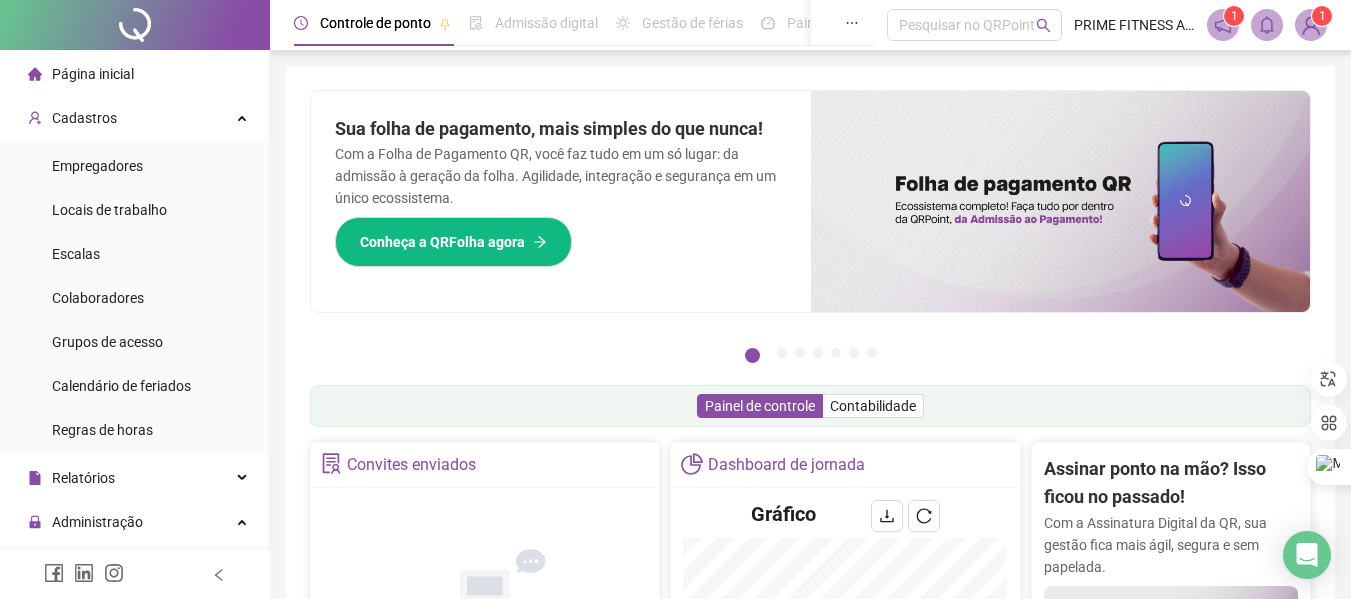 click on "Página inicial" at bounding box center [93, 74] 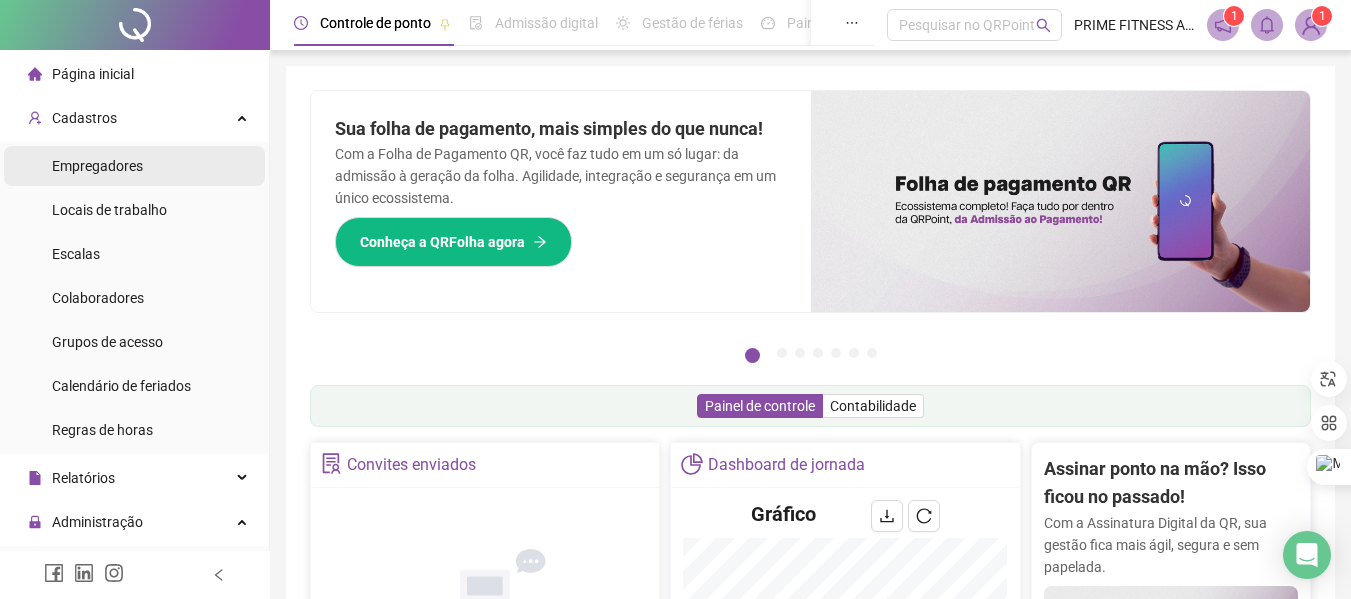 click on "Empregadores" at bounding box center (97, 166) 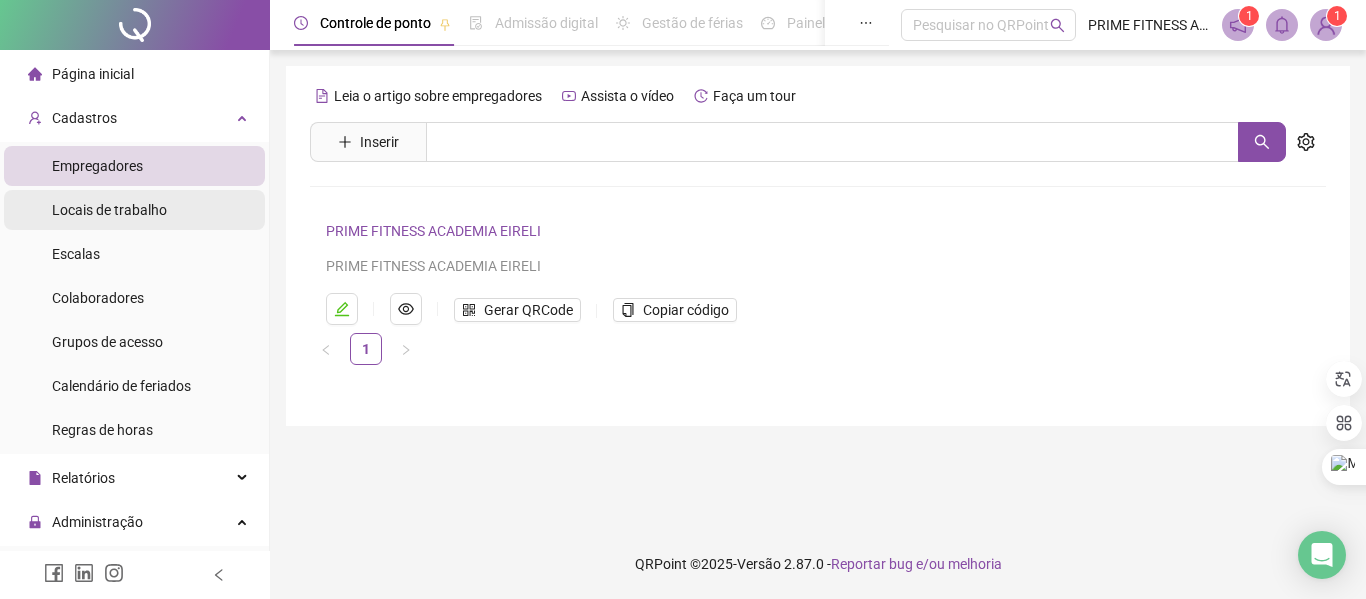 click on "Locais de trabalho" at bounding box center (109, 210) 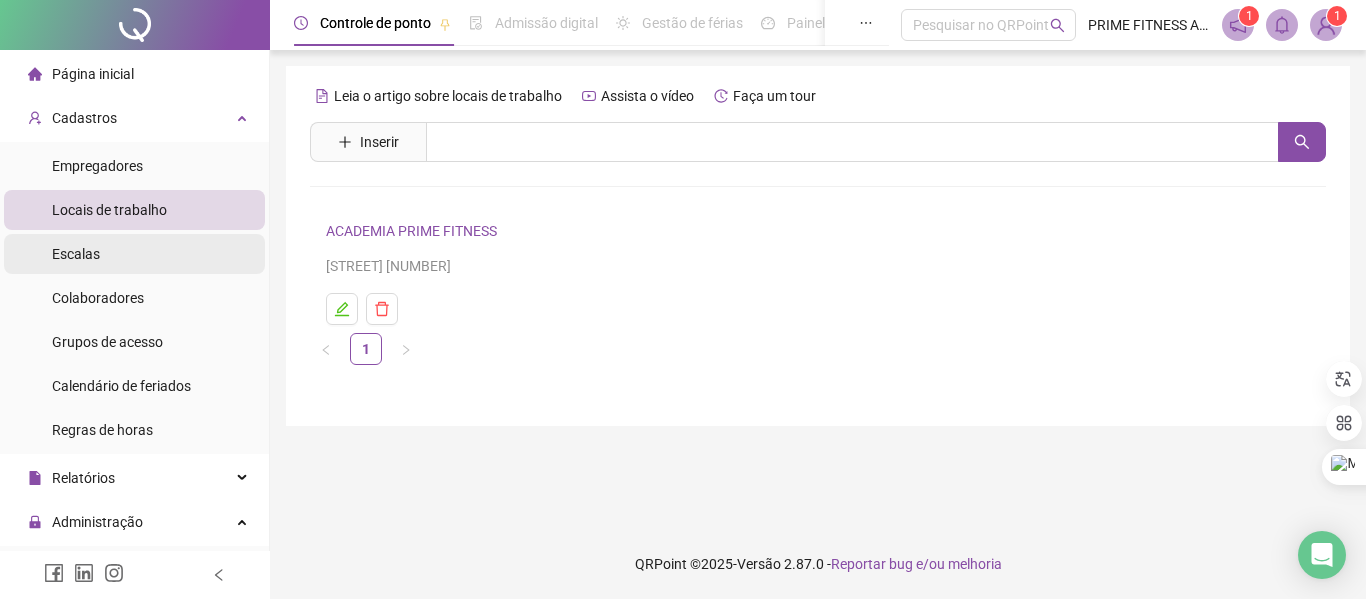 click on "Escalas" at bounding box center [134, 254] 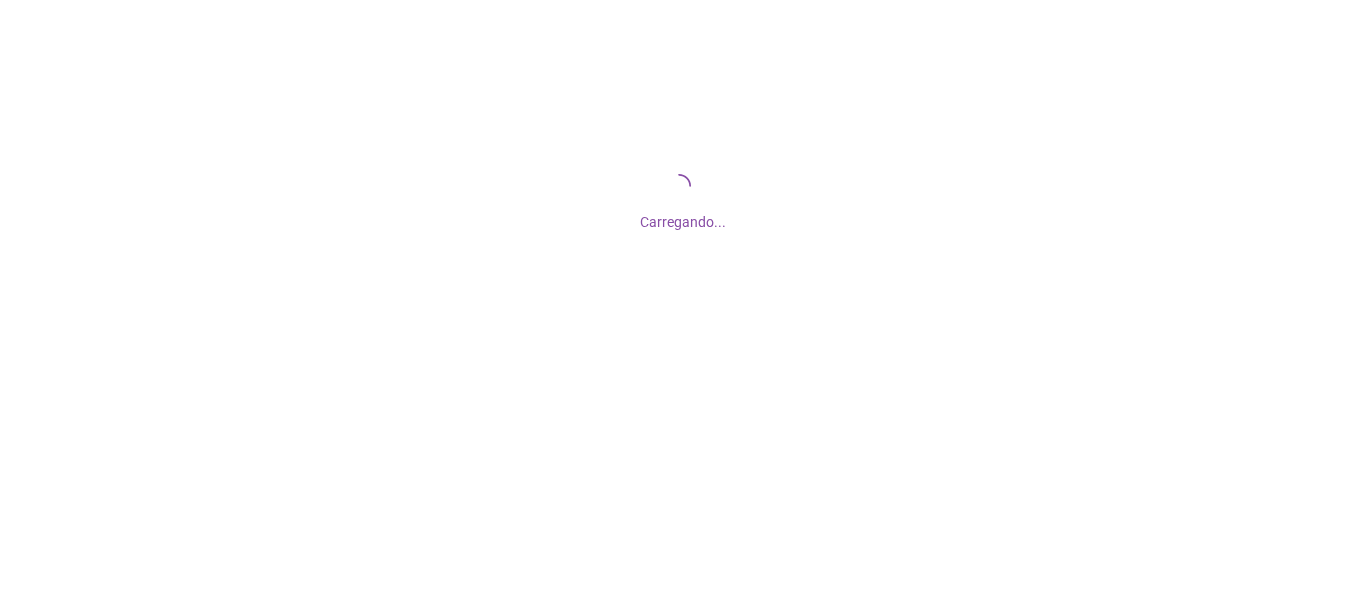 scroll, scrollTop: 0, scrollLeft: 0, axis: both 